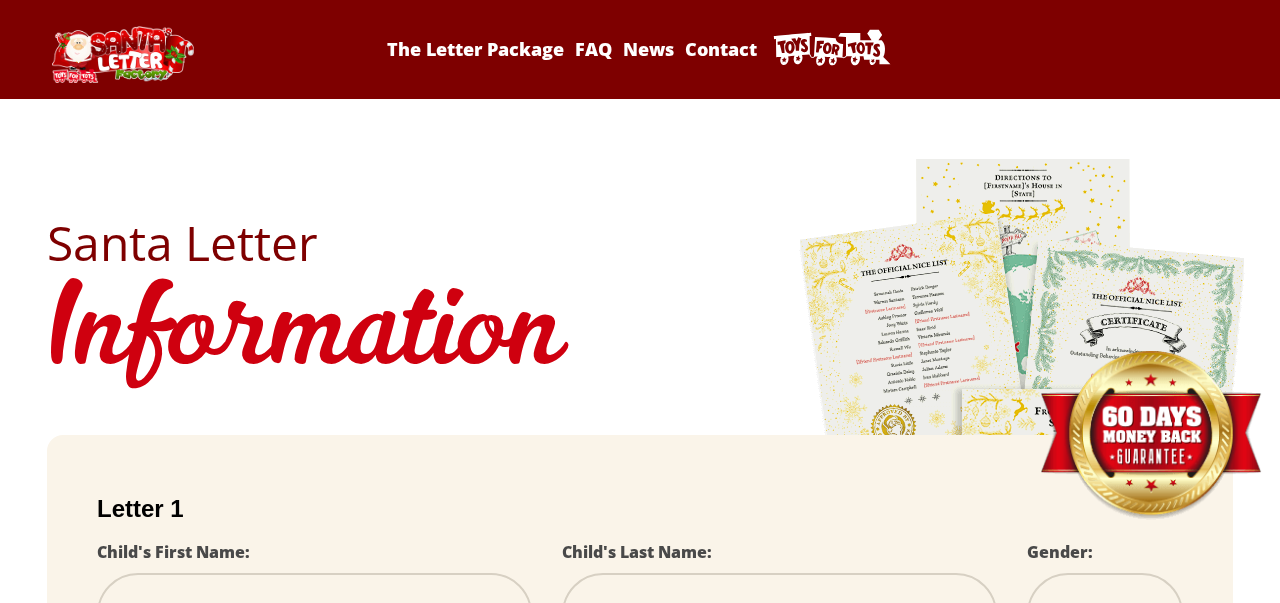 scroll, scrollTop: 0, scrollLeft: 0, axis: both 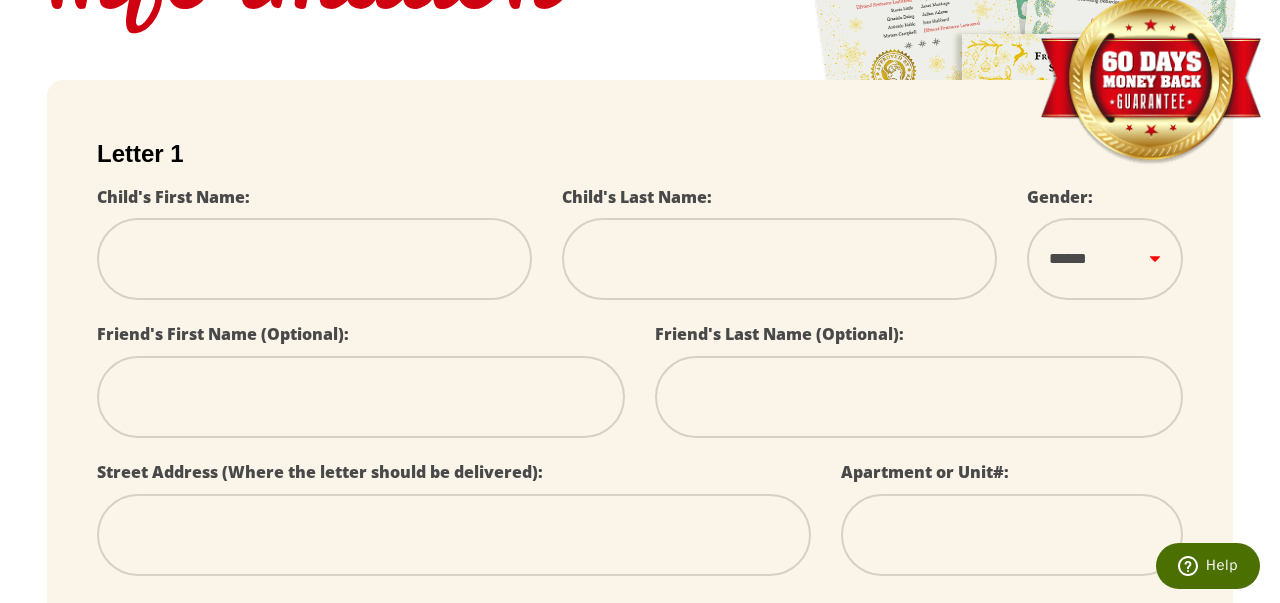 click at bounding box center (314, 259) 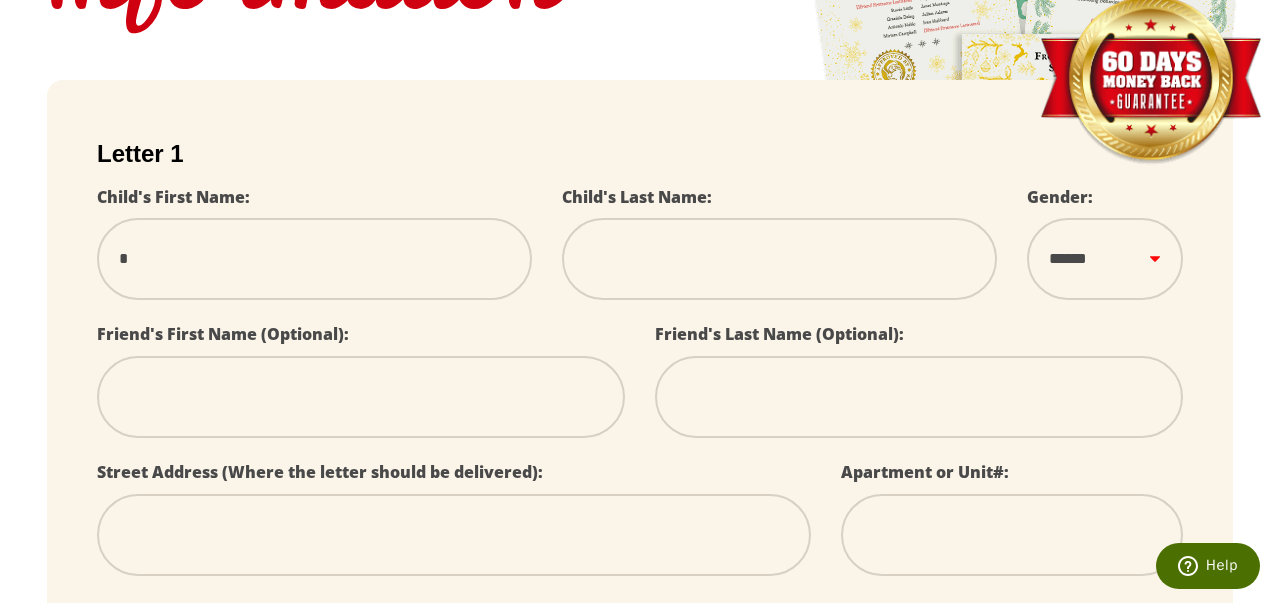 select 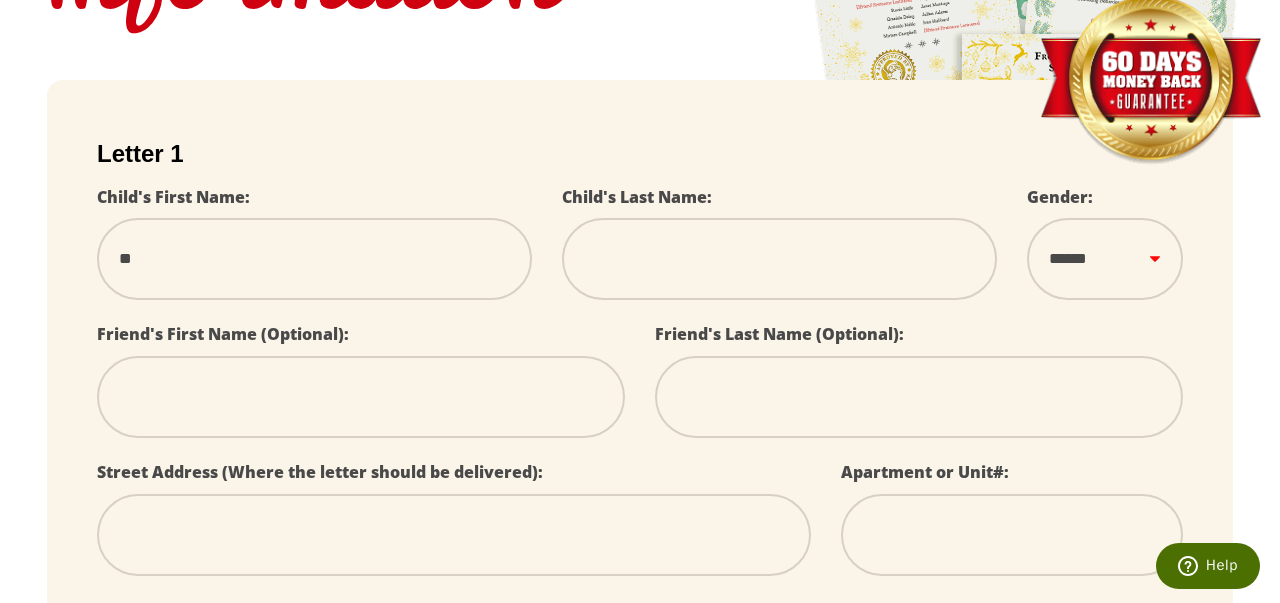 type on "***" 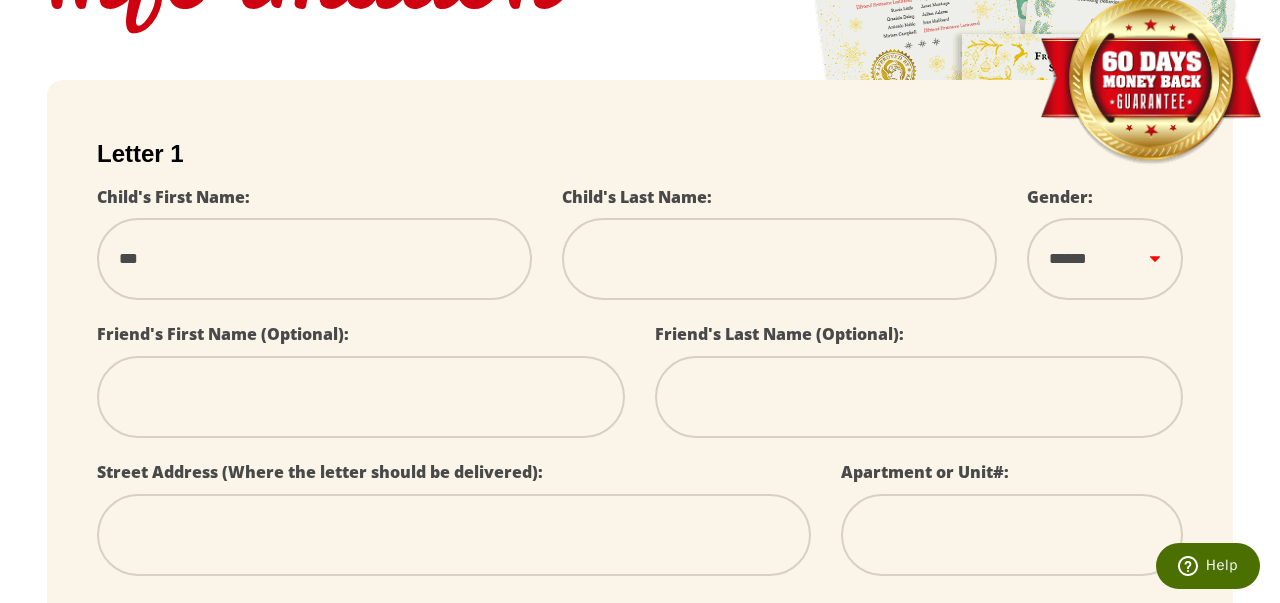 type on "****" 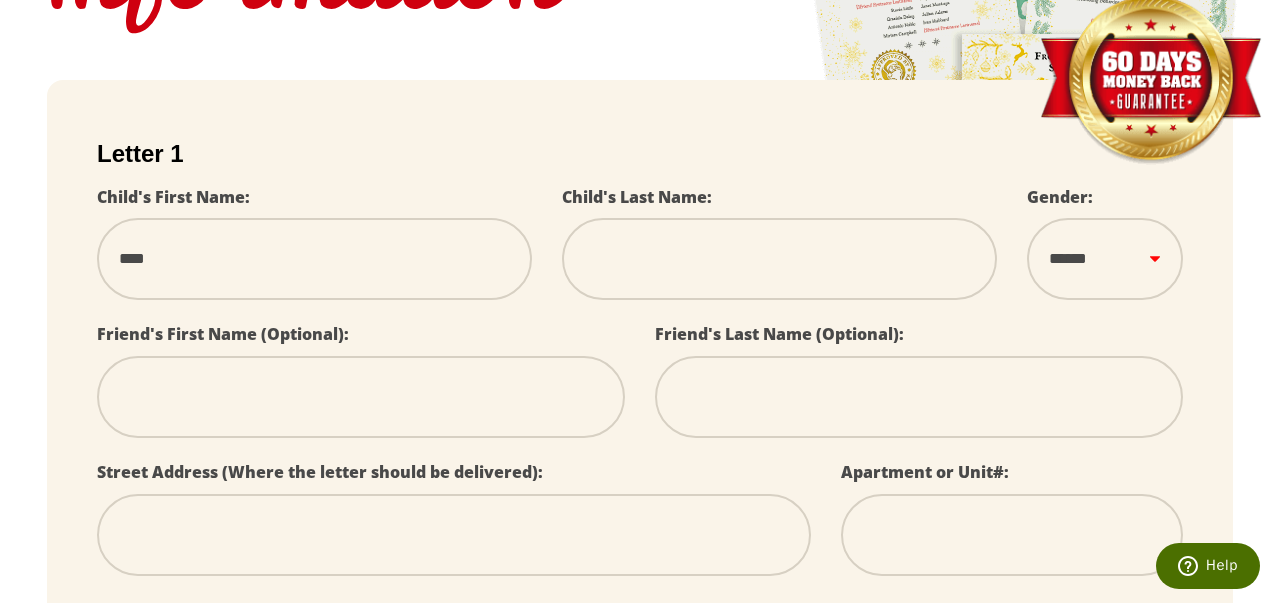 type on "*****" 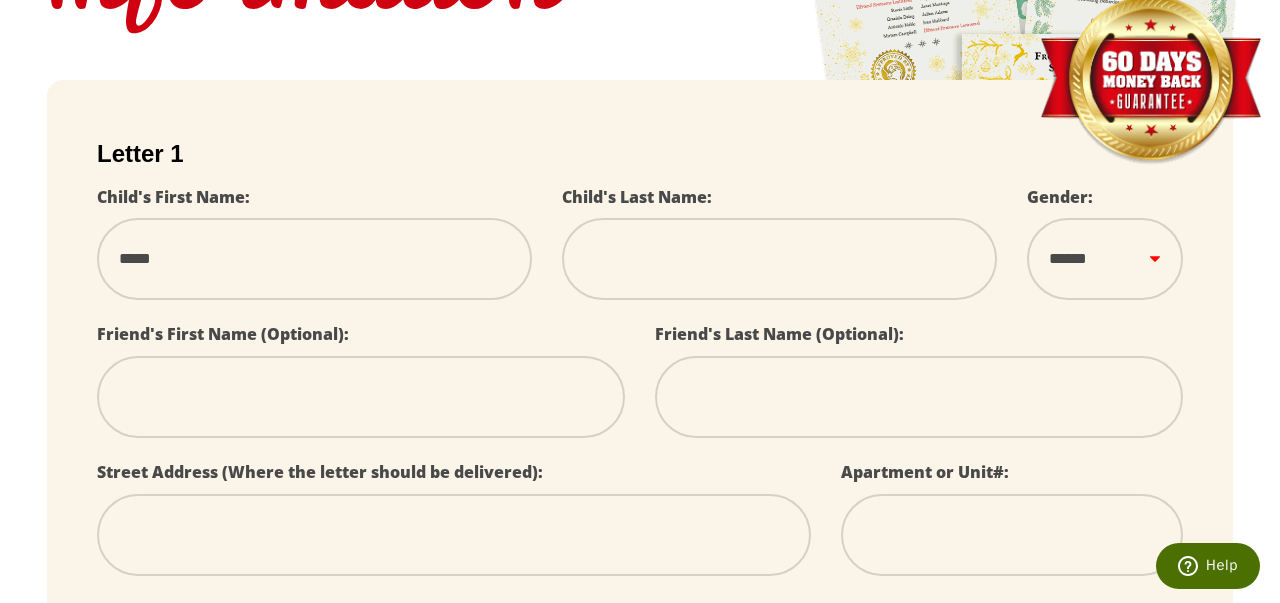 type on "******" 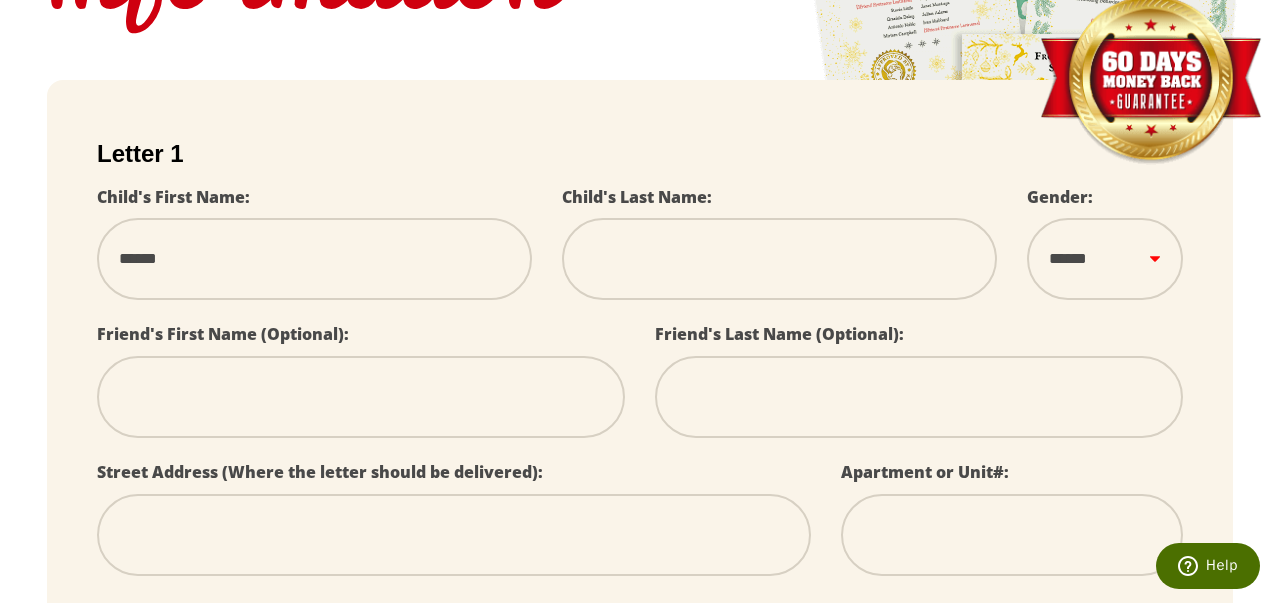 type on "*******" 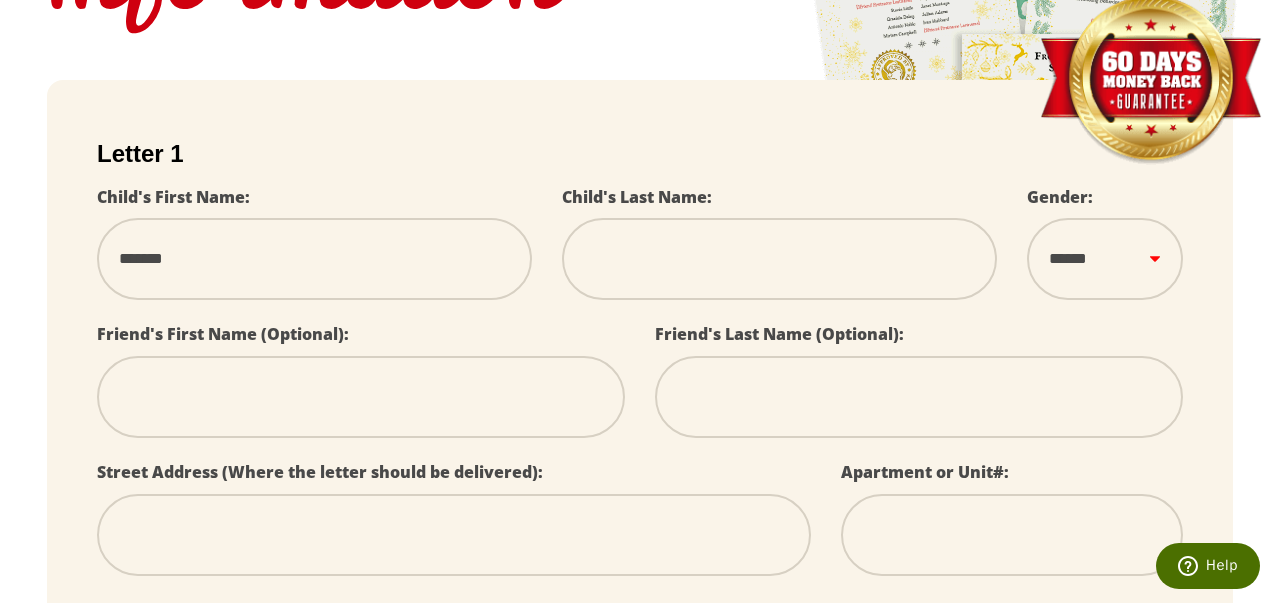 type on "*******" 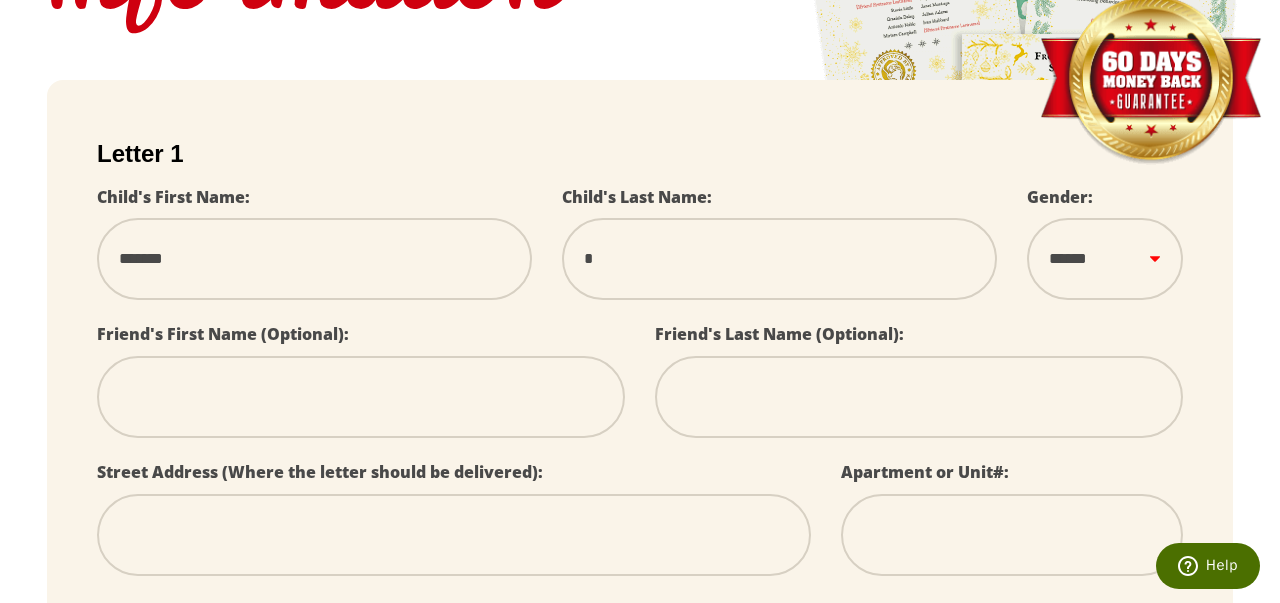 type on "**" 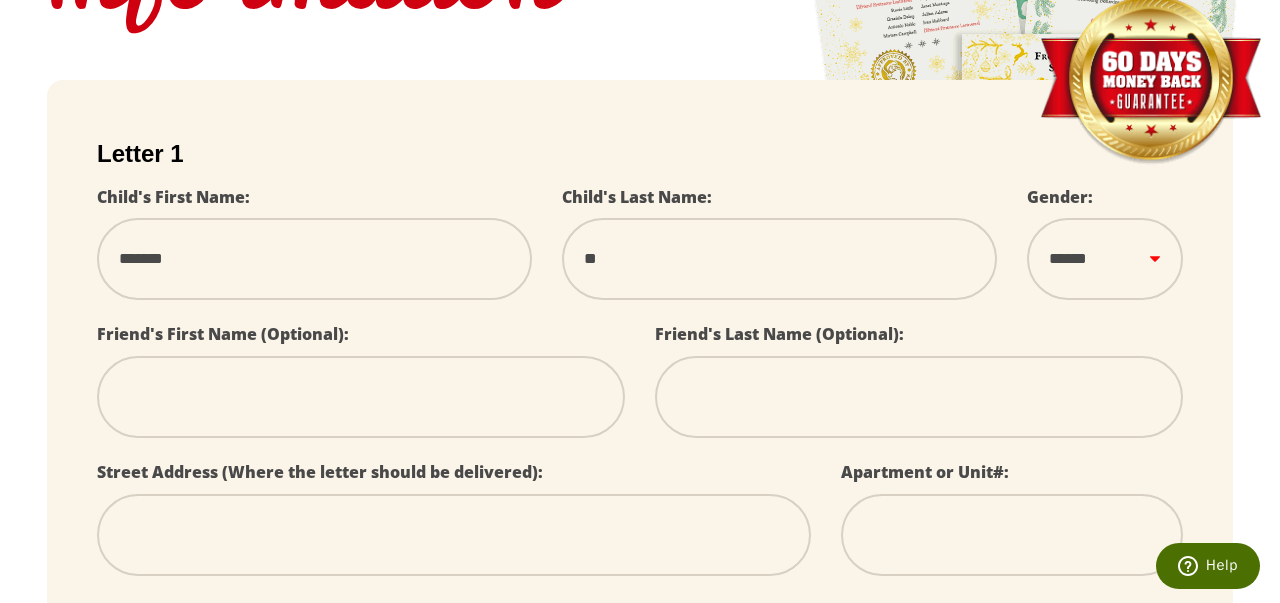 type on "***" 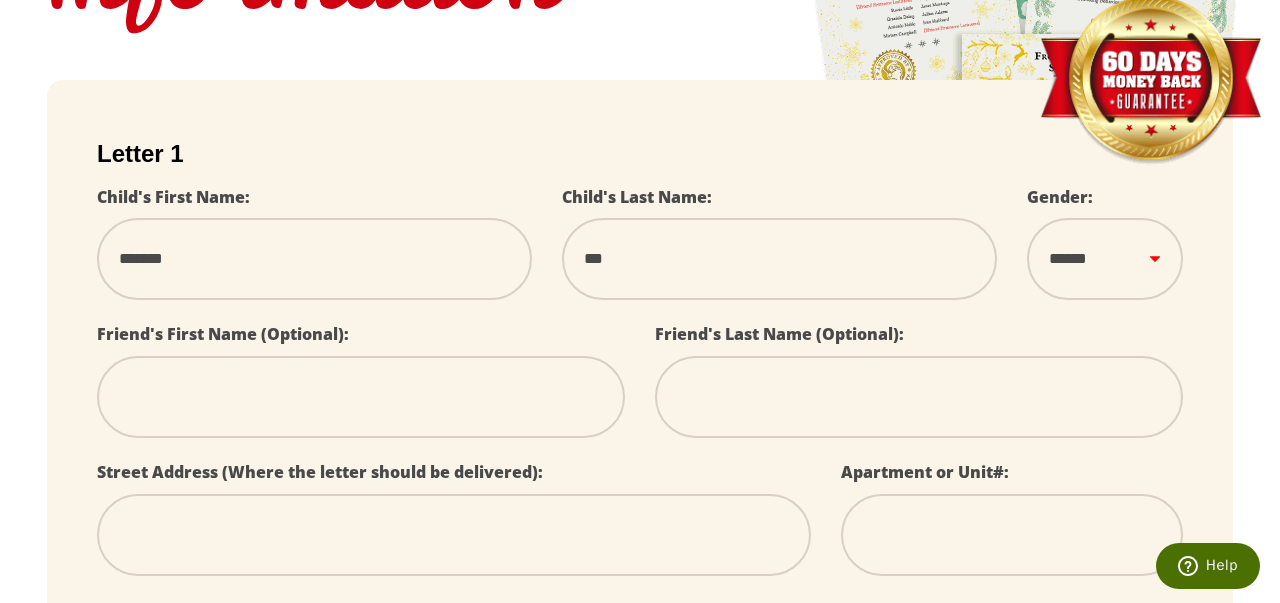 type on "****" 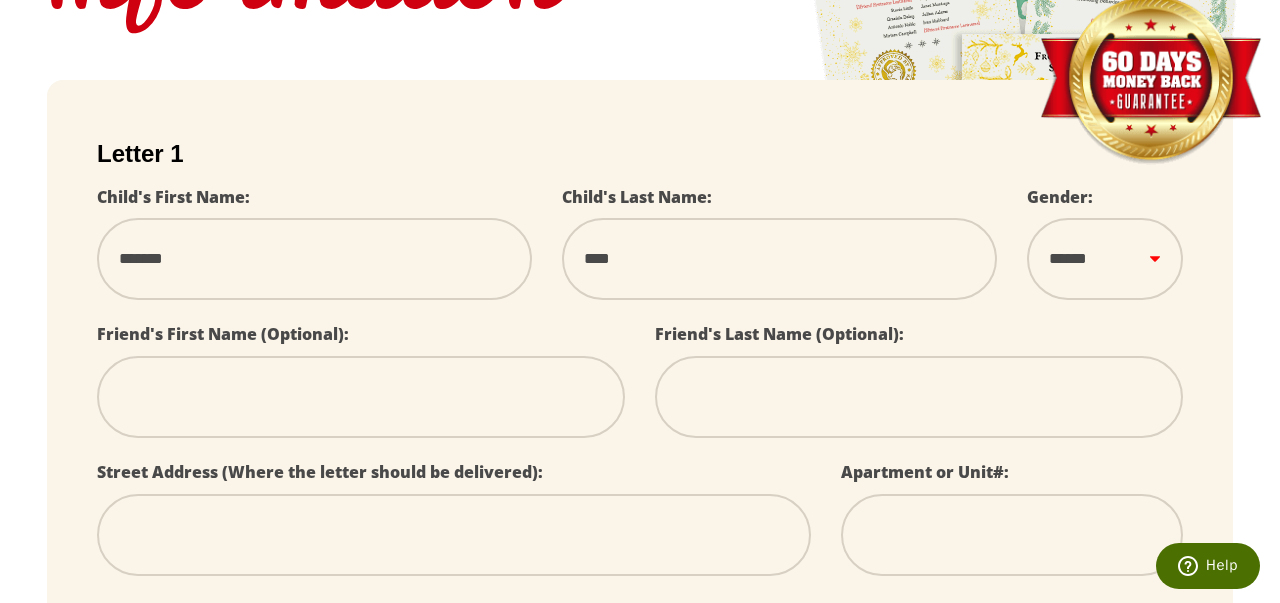type on "*****" 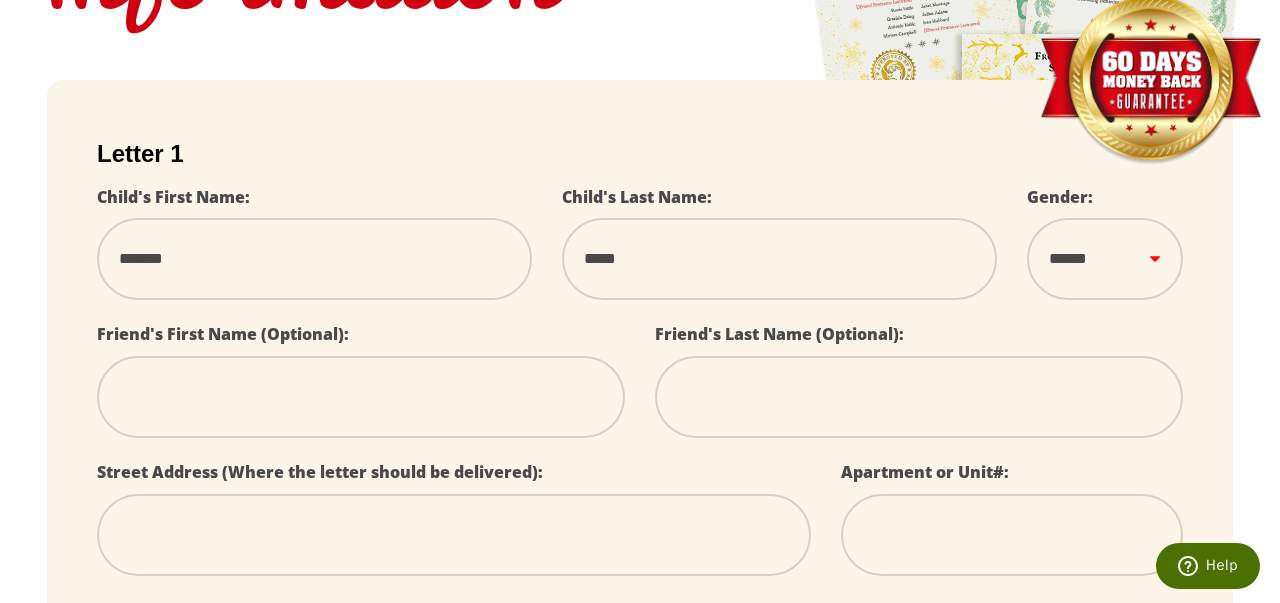 type on "******" 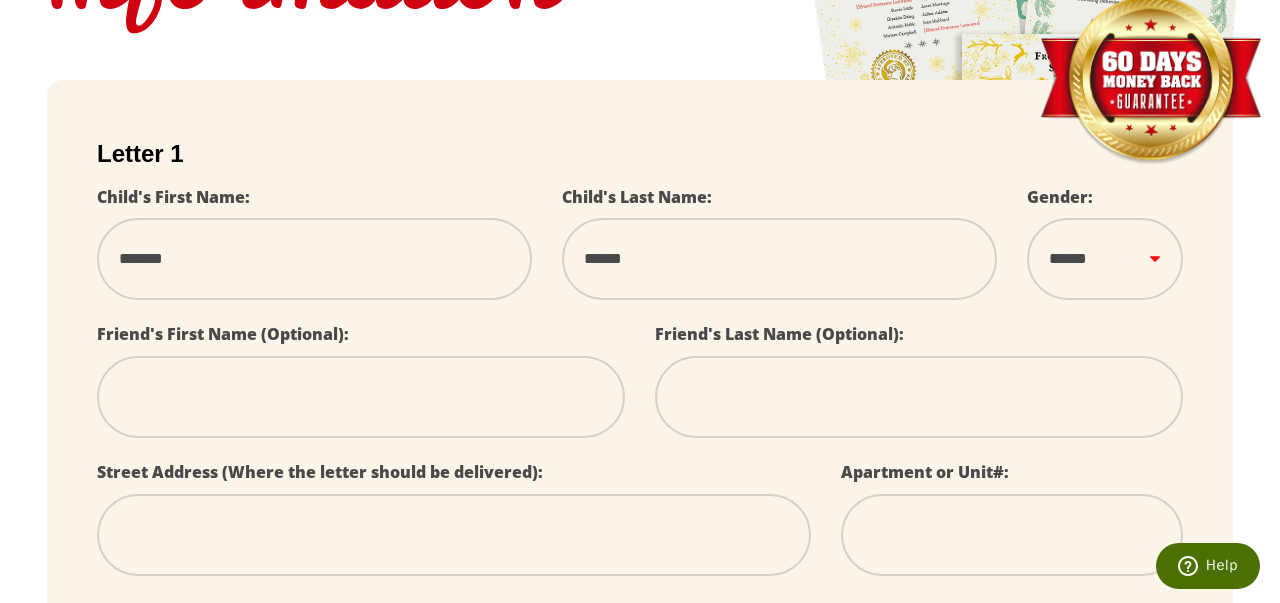 type on "*******" 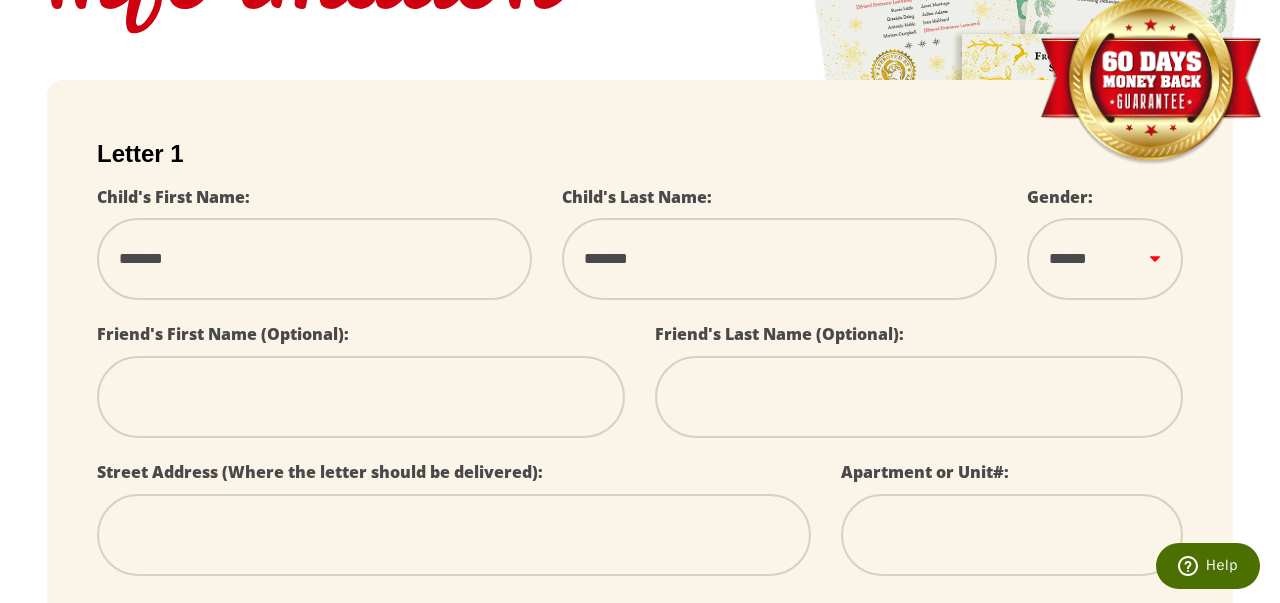 select 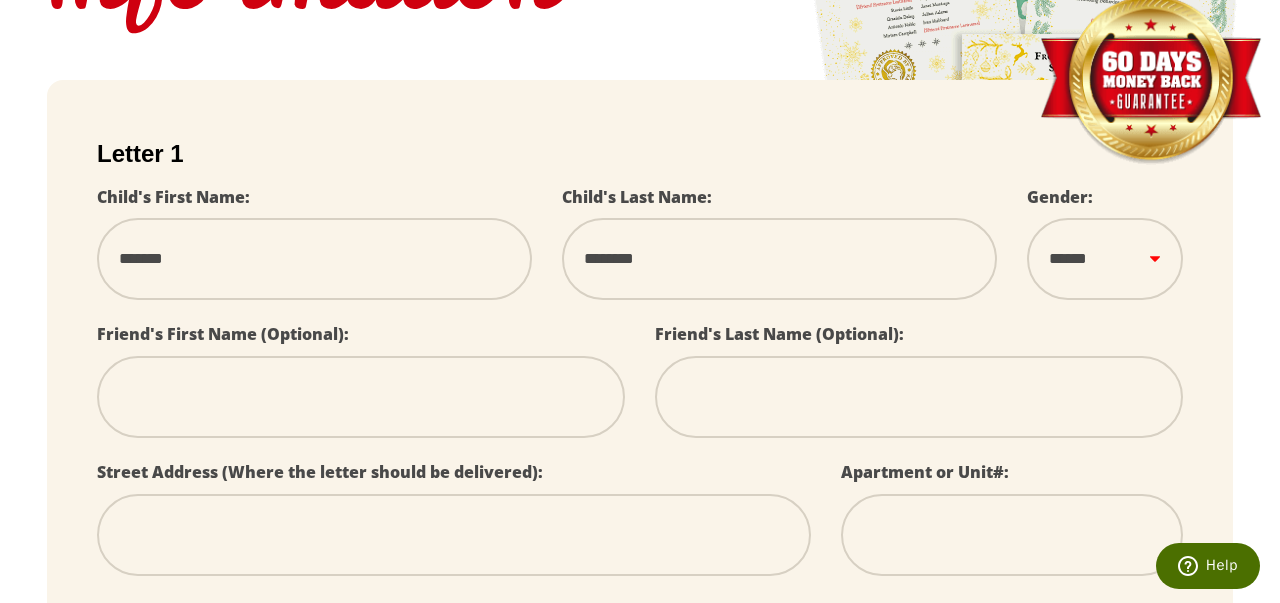 type on "*********" 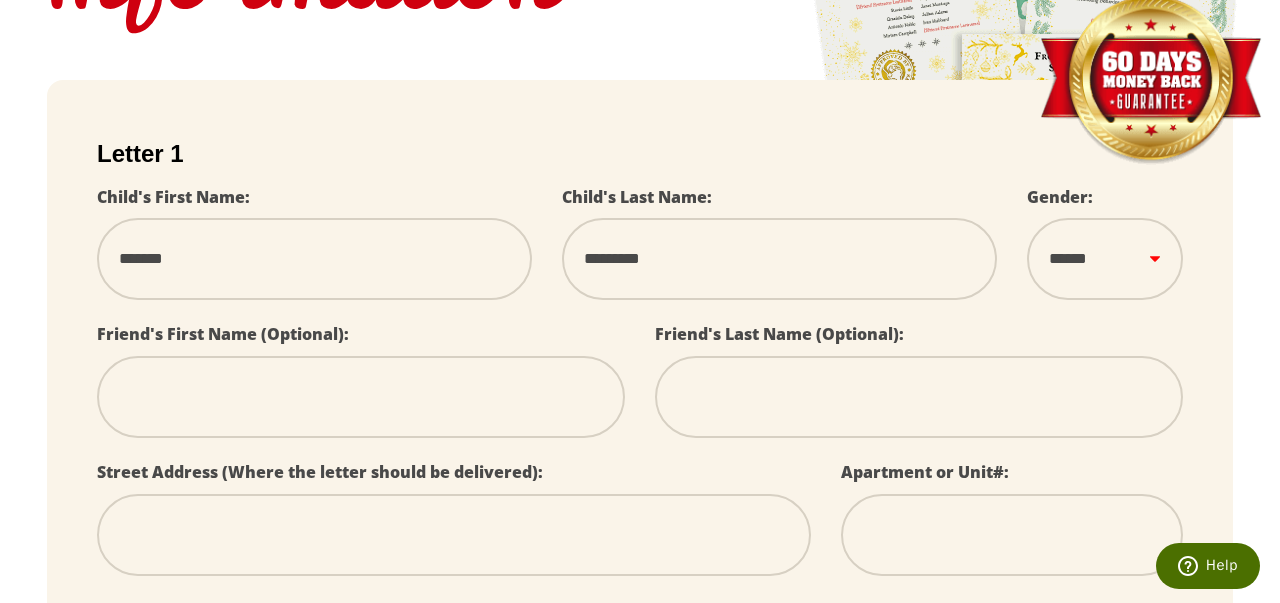 type on "*********" 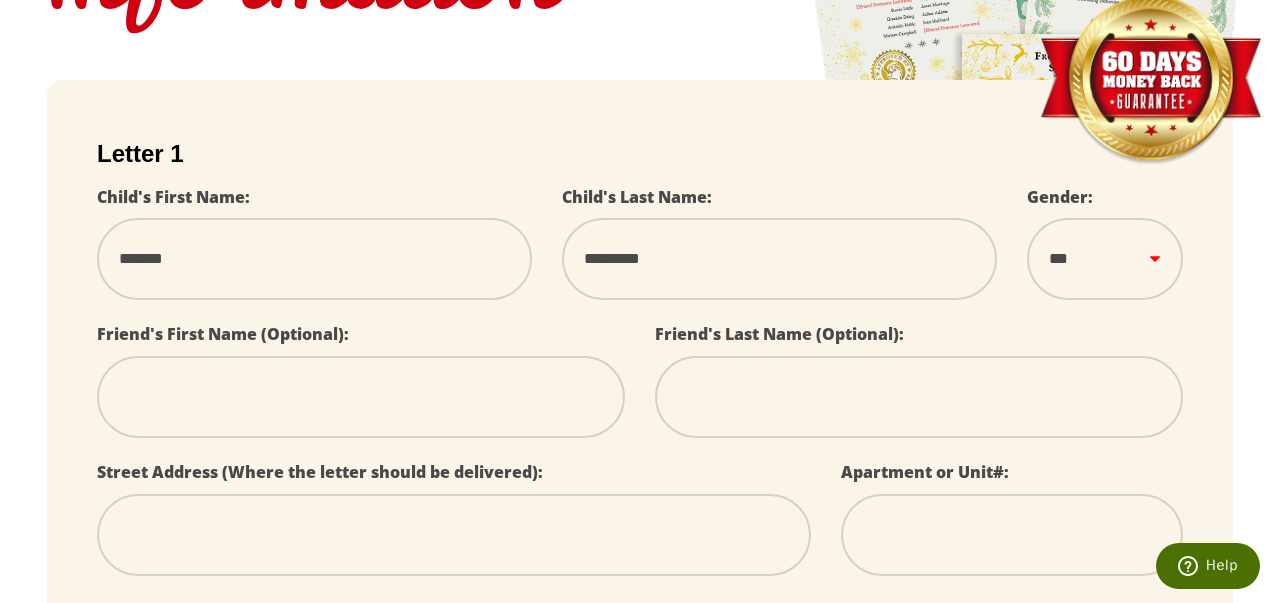 select 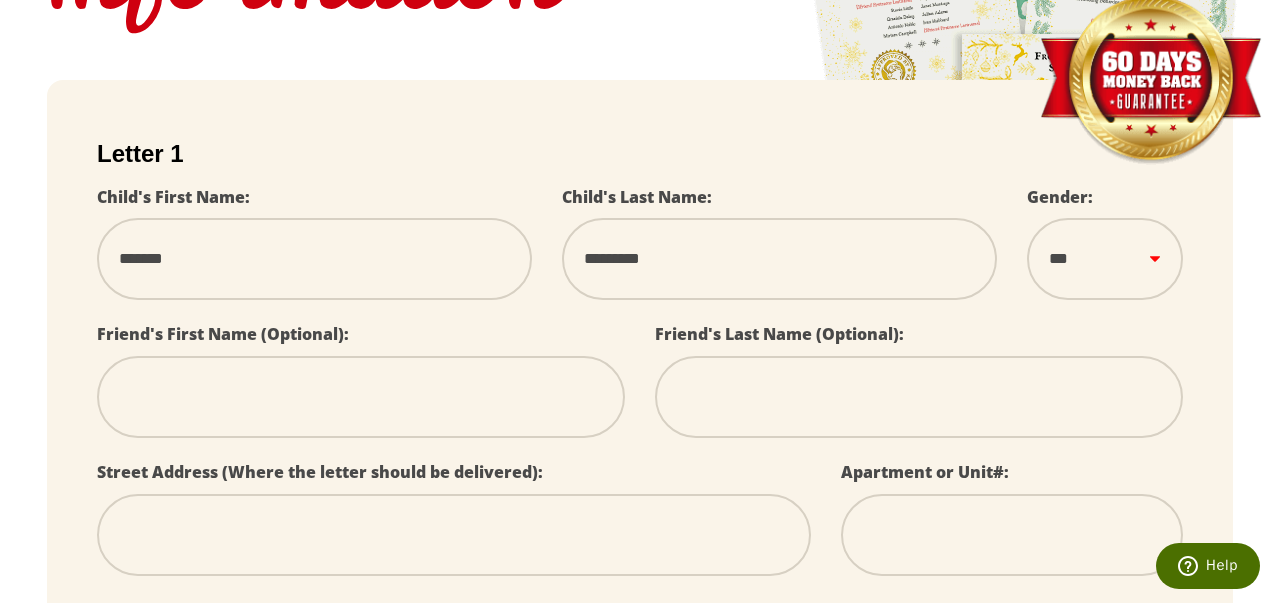click at bounding box center [361, 397] 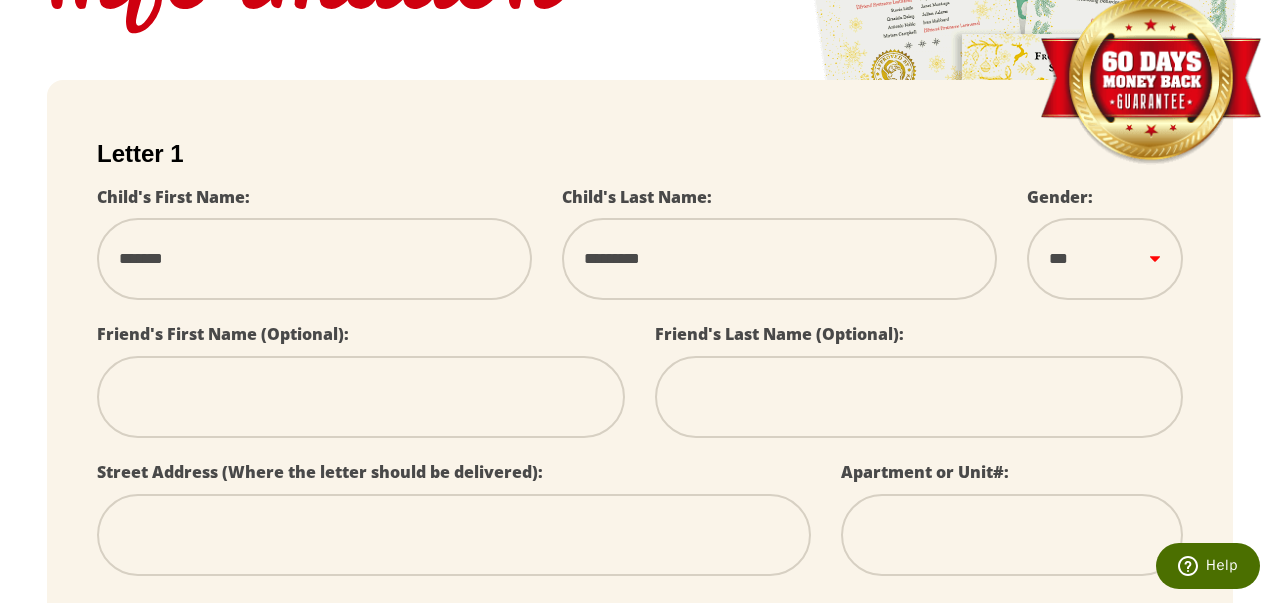click on "Friend's First Name (Optional):" at bounding box center [361, 389] 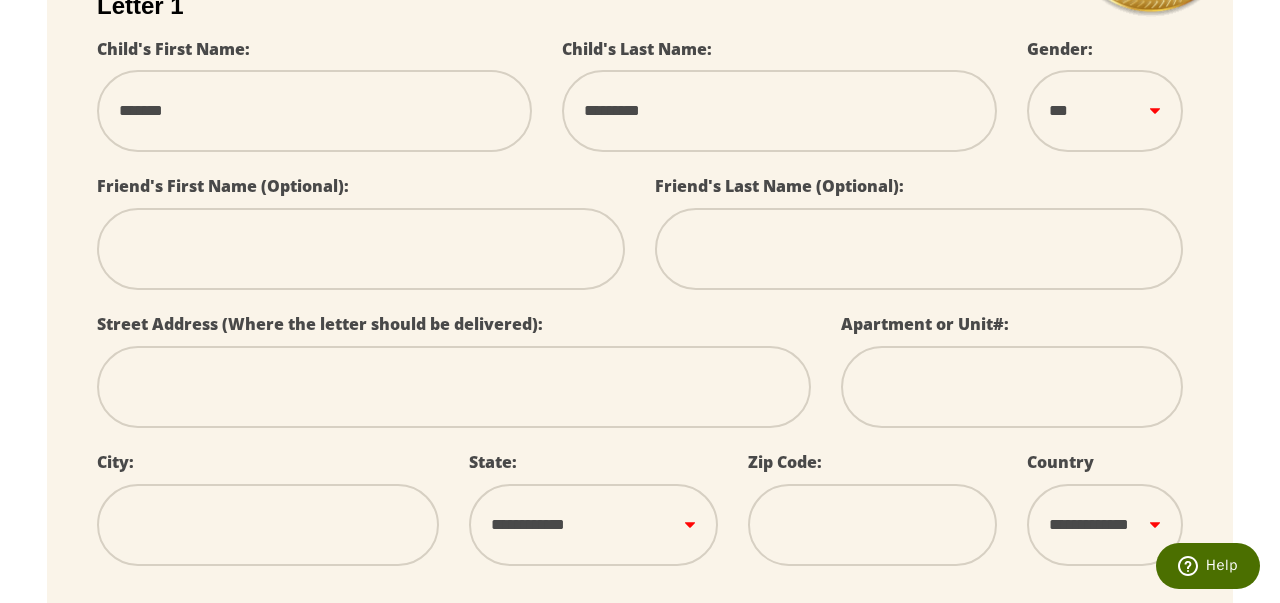 scroll, scrollTop: 504, scrollLeft: 0, axis: vertical 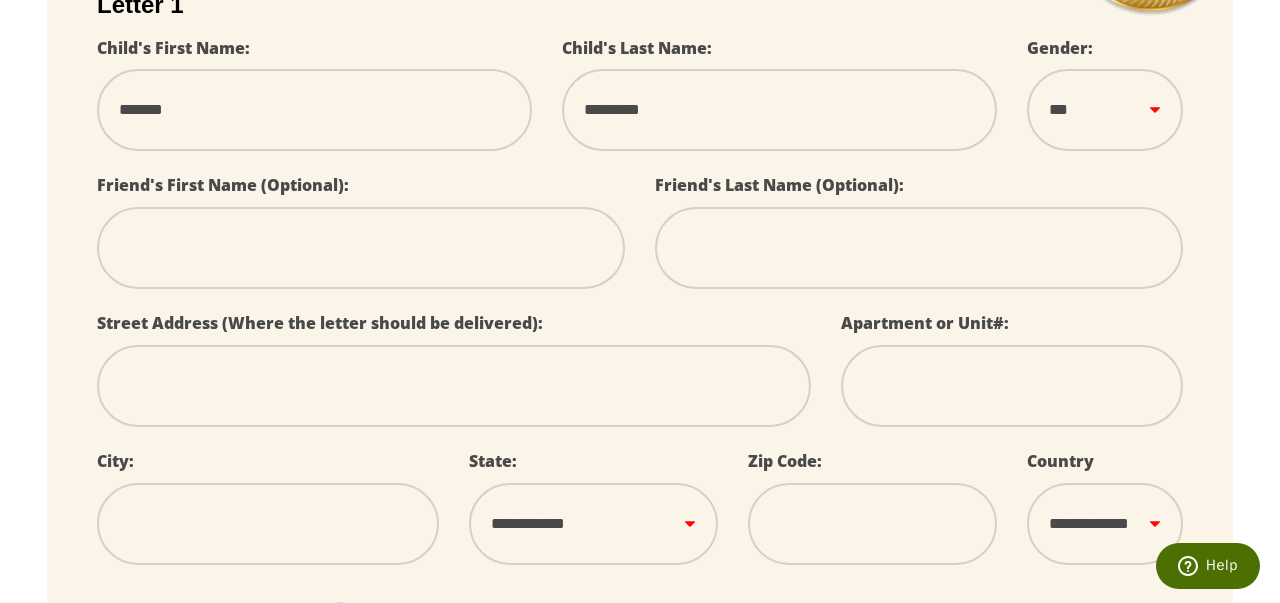 click at bounding box center [361, 248] 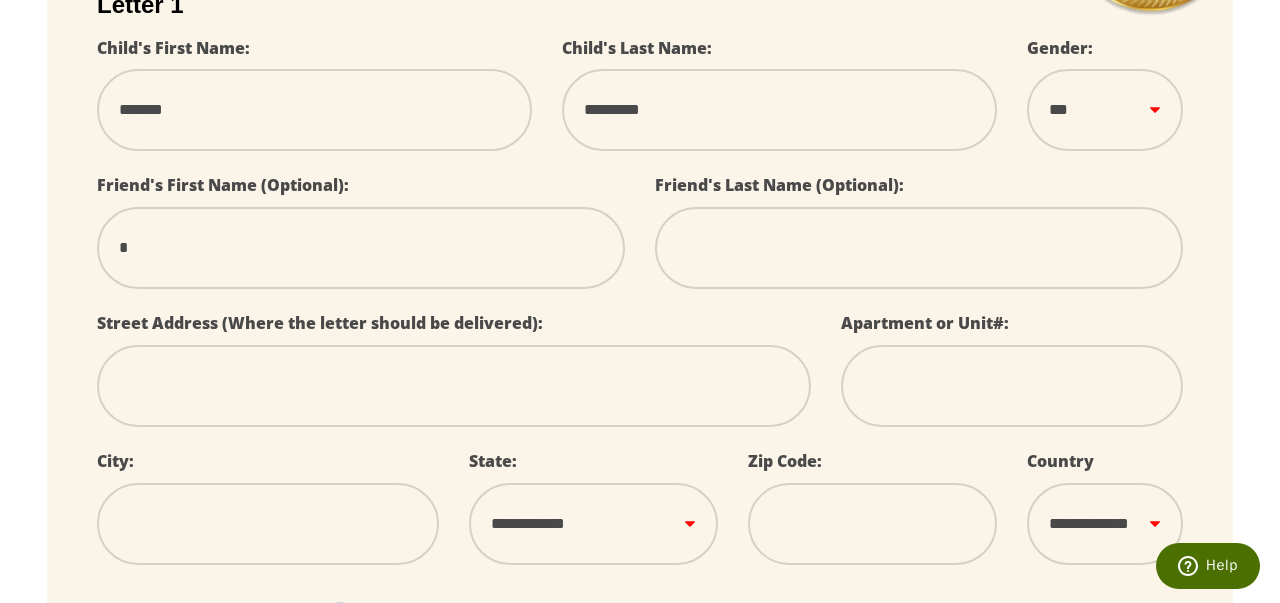 type on "**" 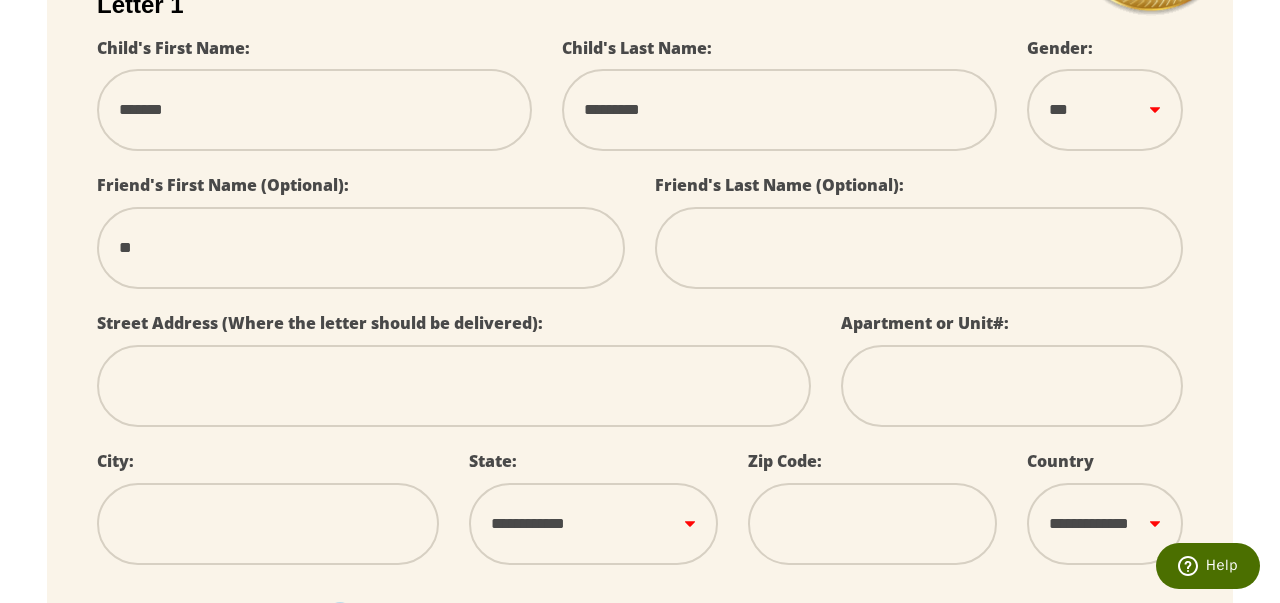 type on "***" 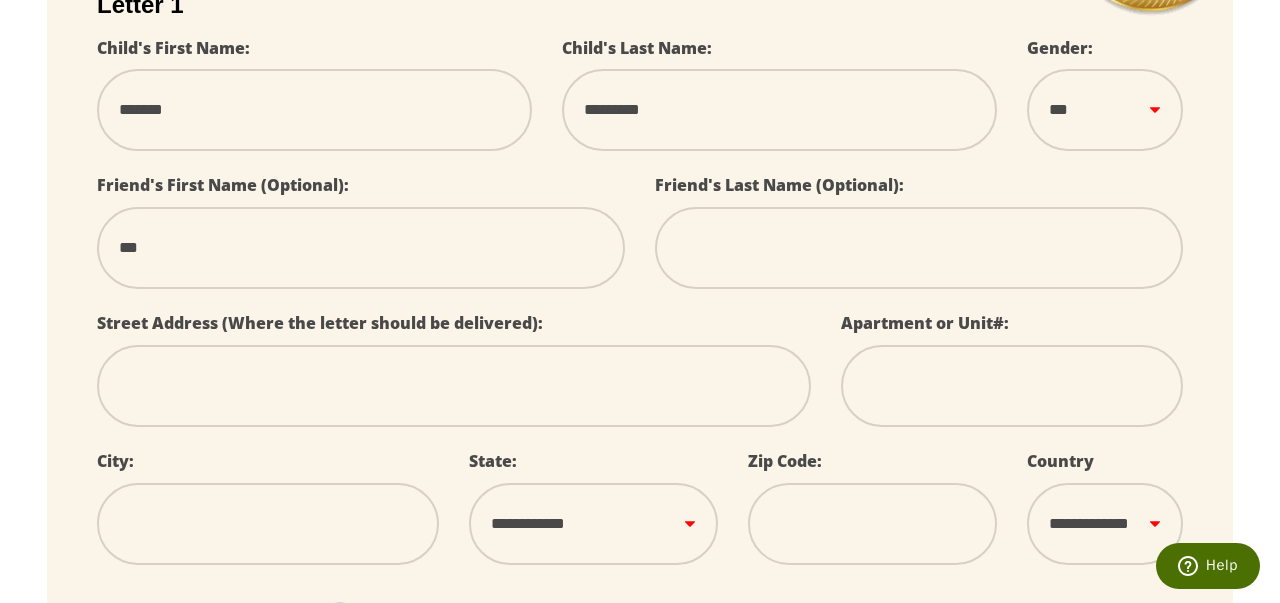 type on "****" 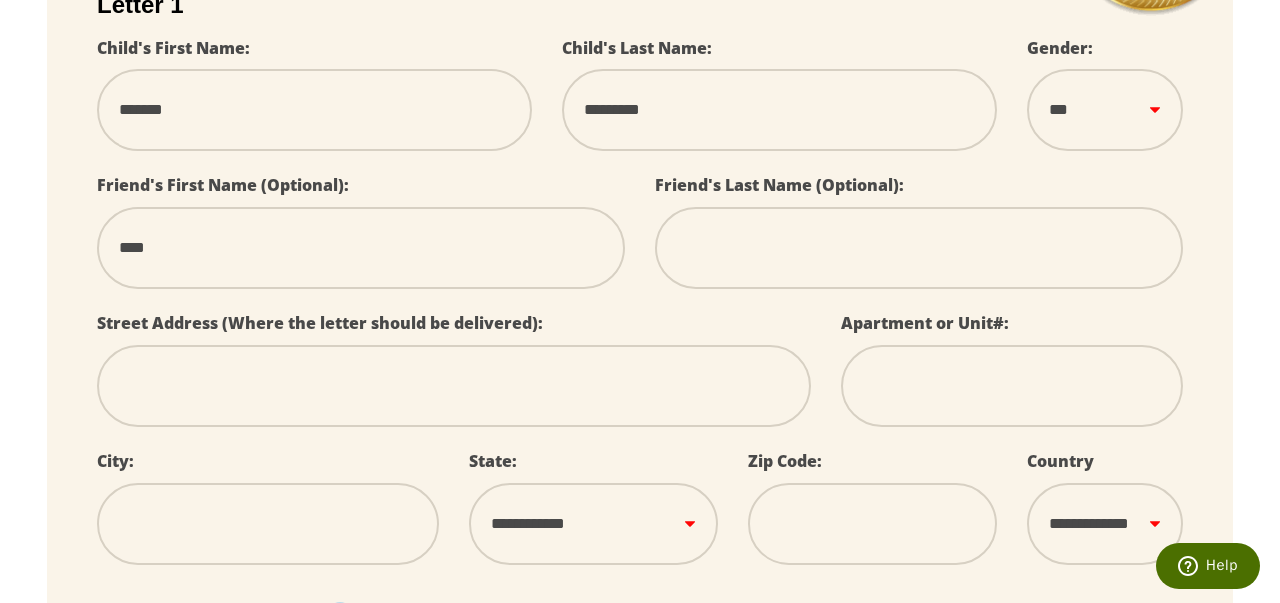 type on "*****" 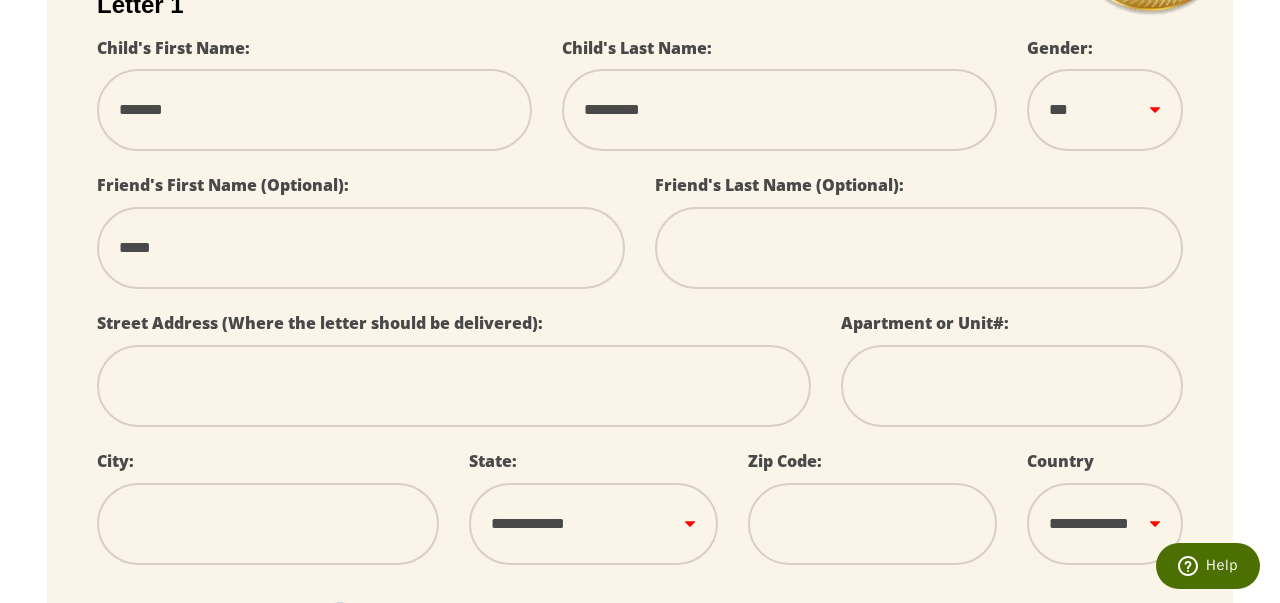 select 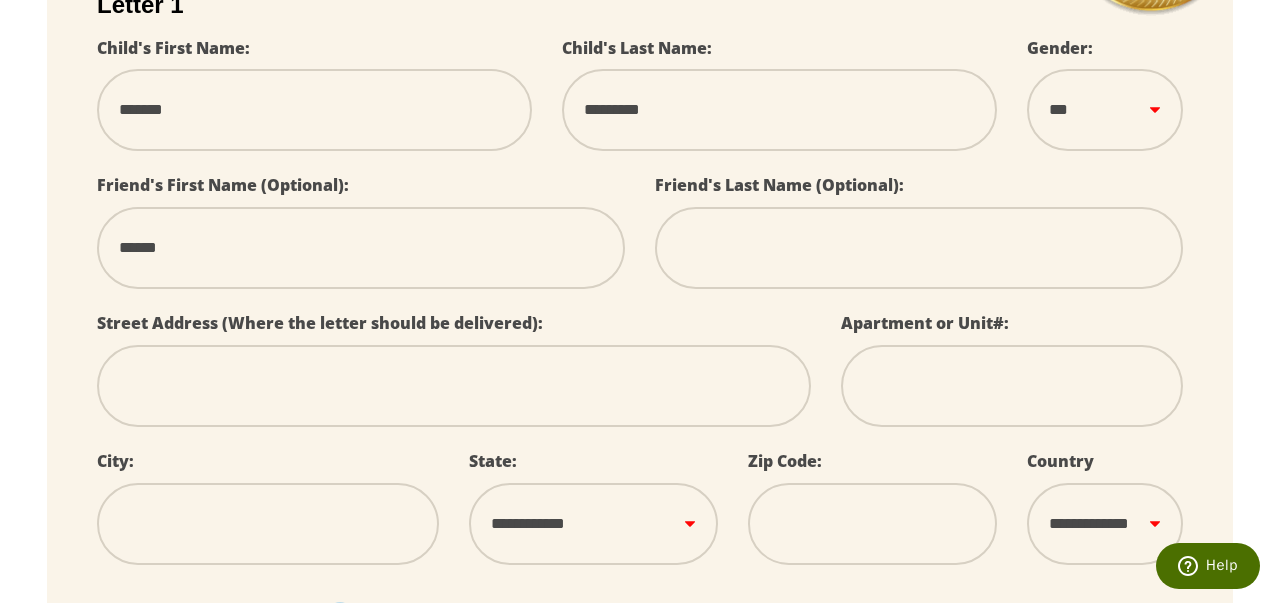 click on "******" at bounding box center [361, 248] 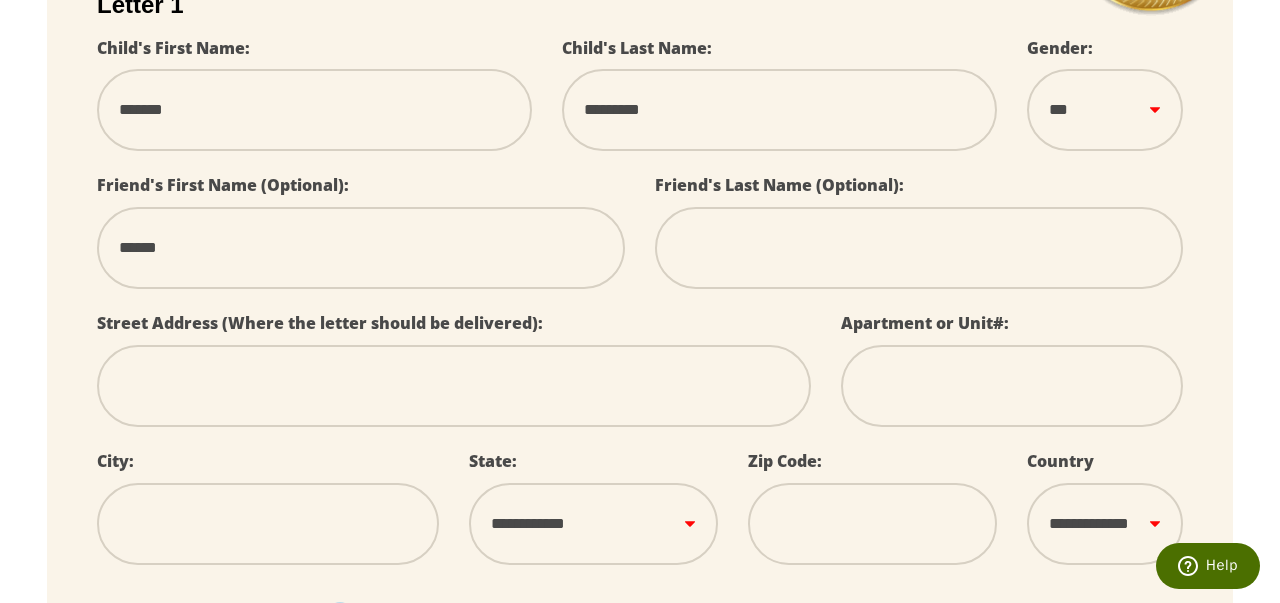 type on "*****" 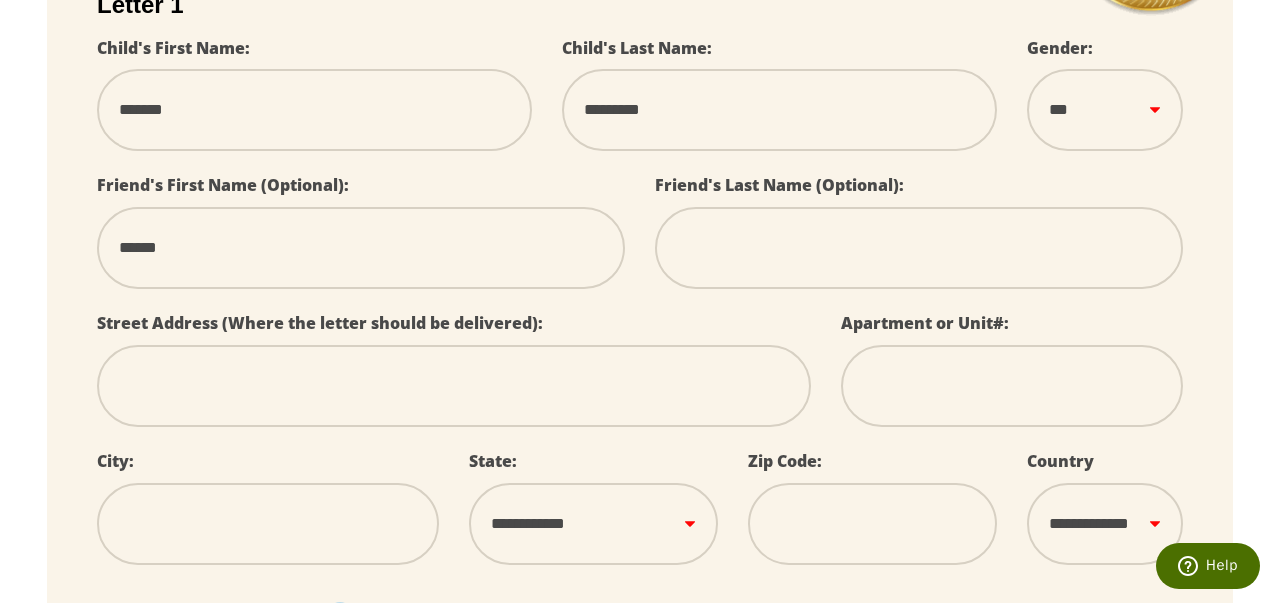 select 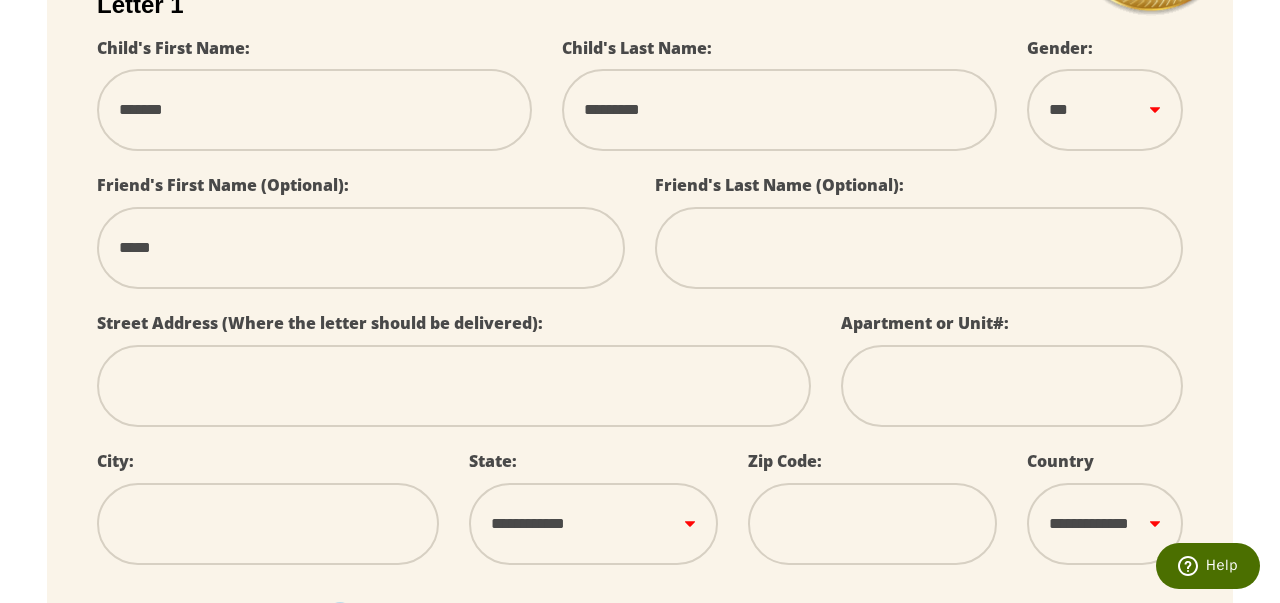type on "****" 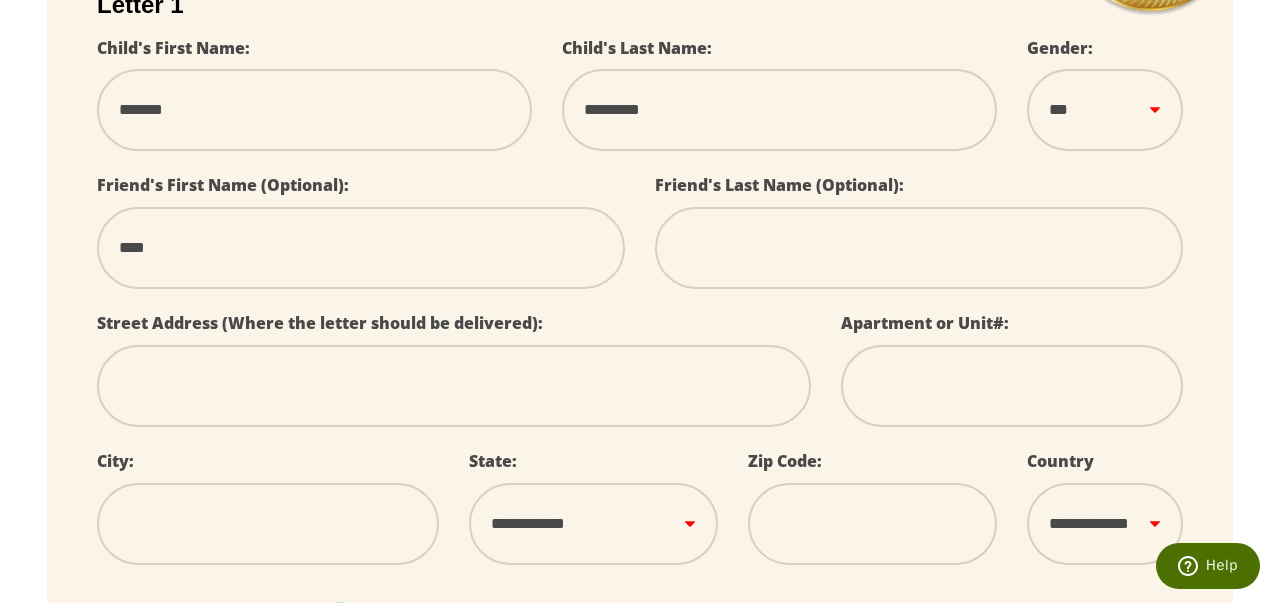 select 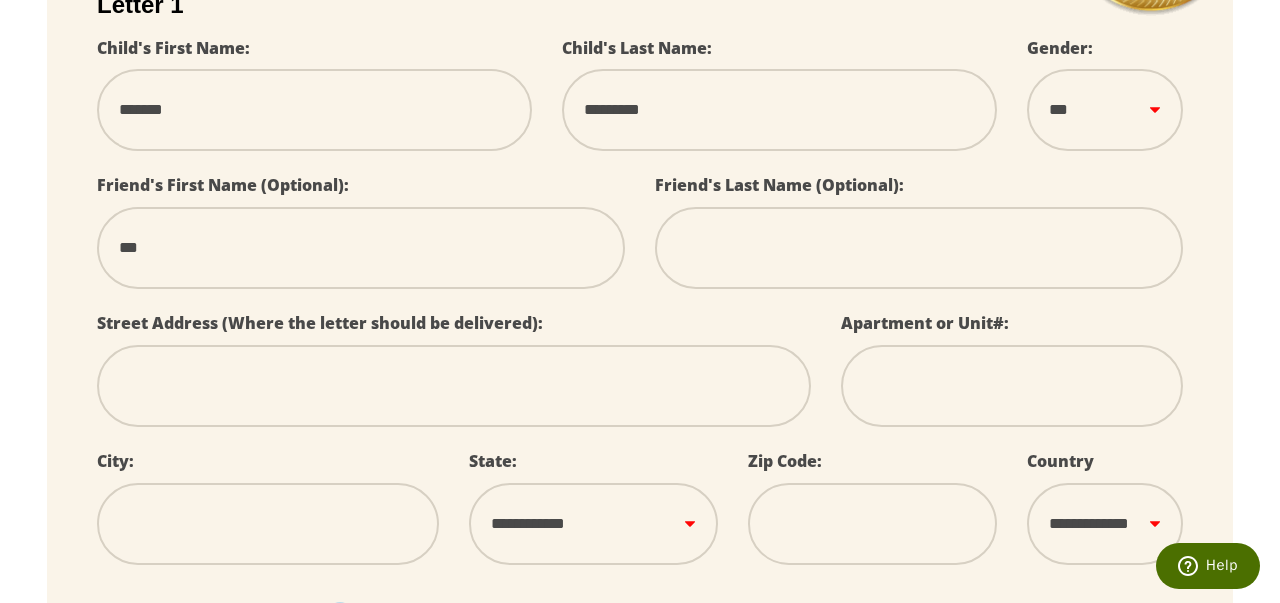 type on "**" 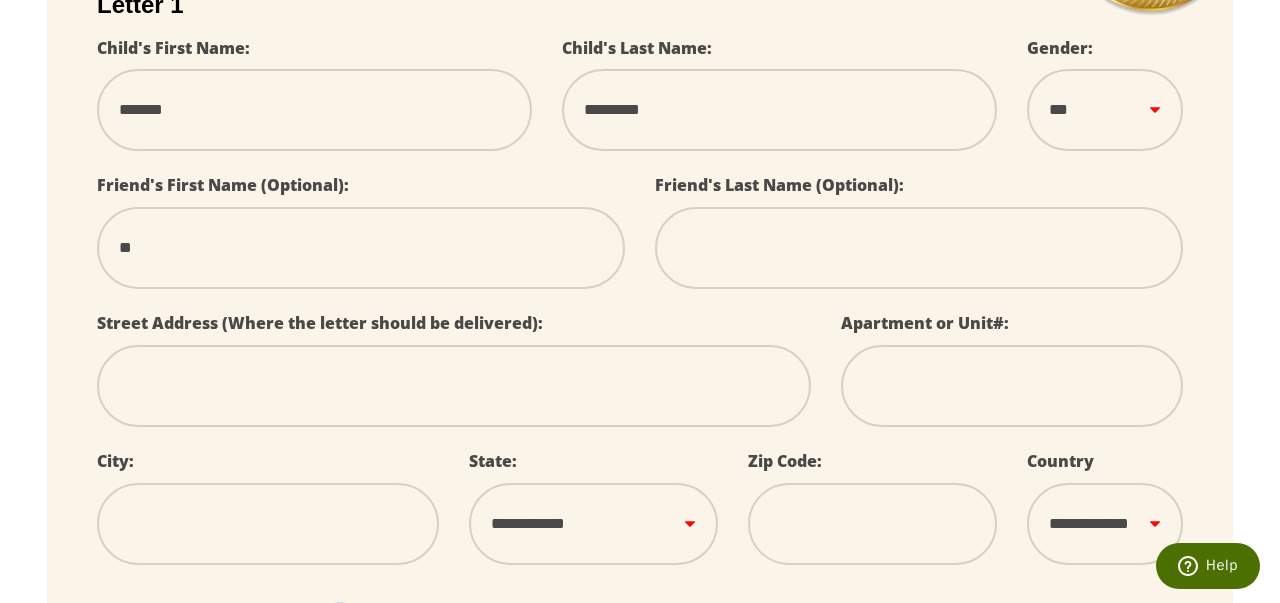 type on "*" 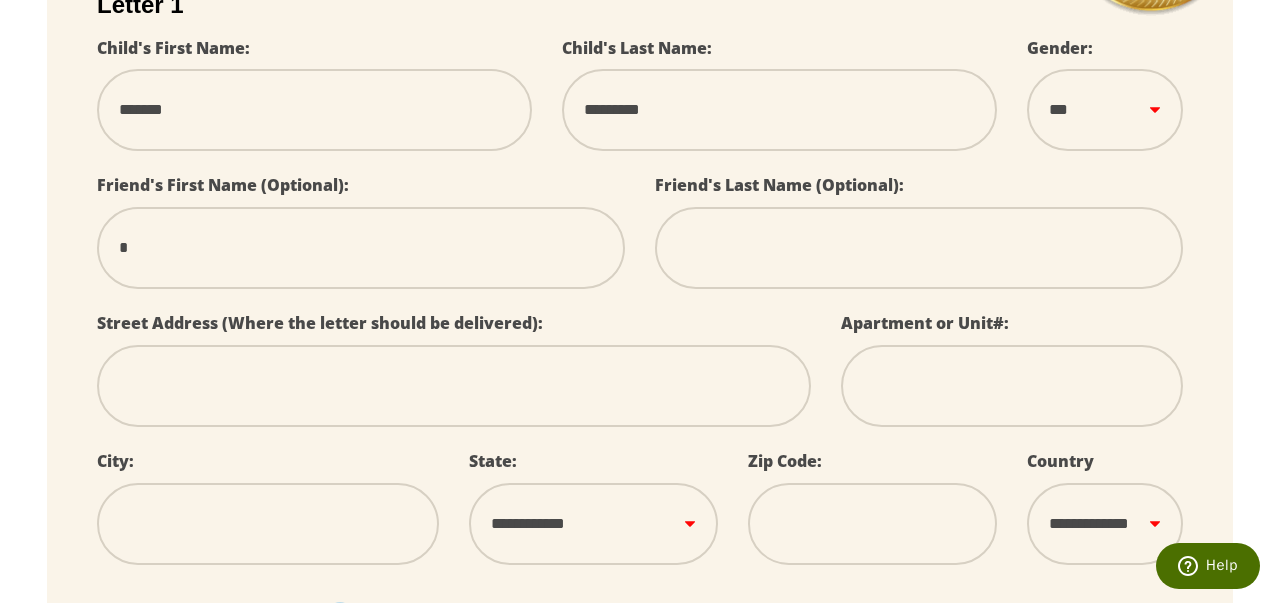 type 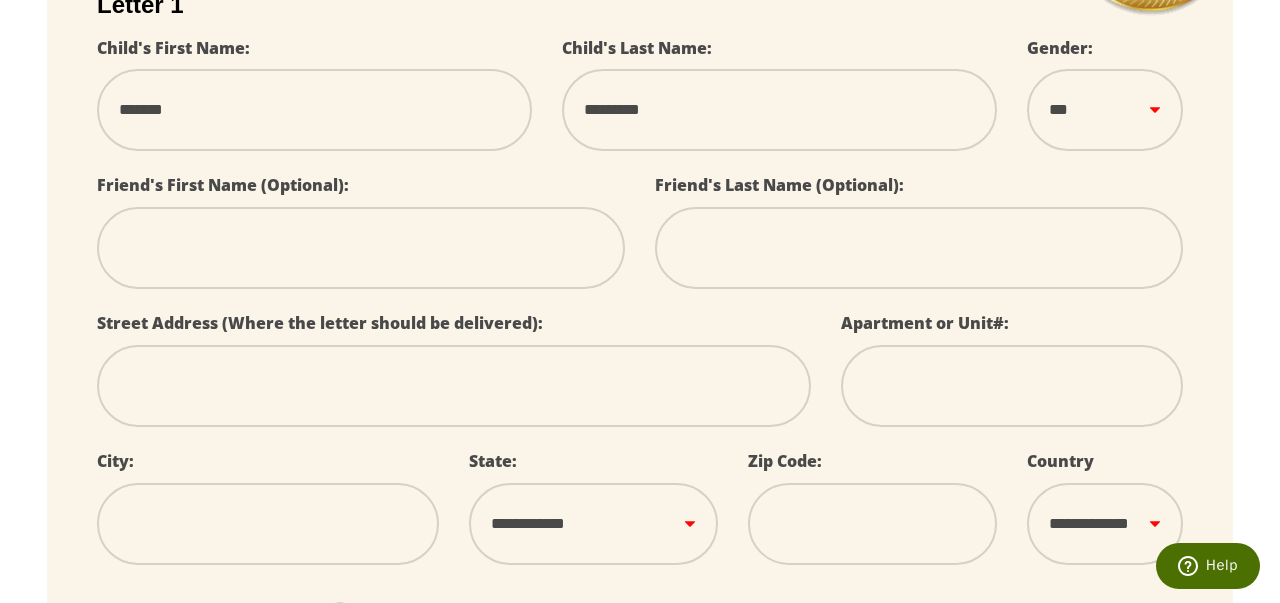 type on "*" 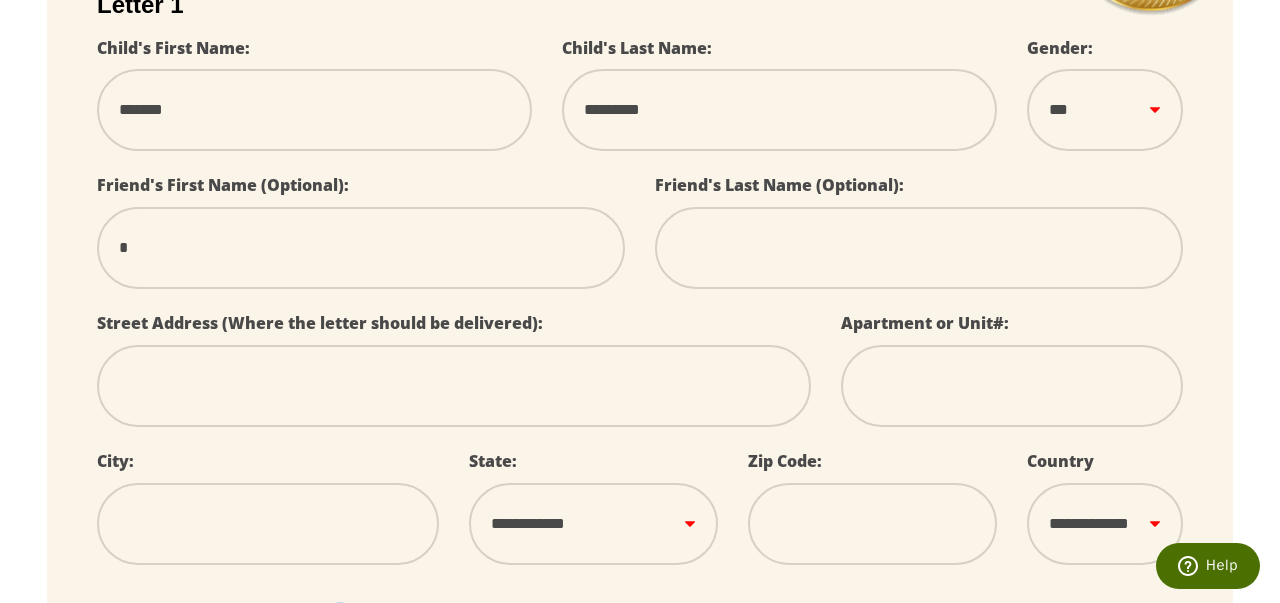 type on "**" 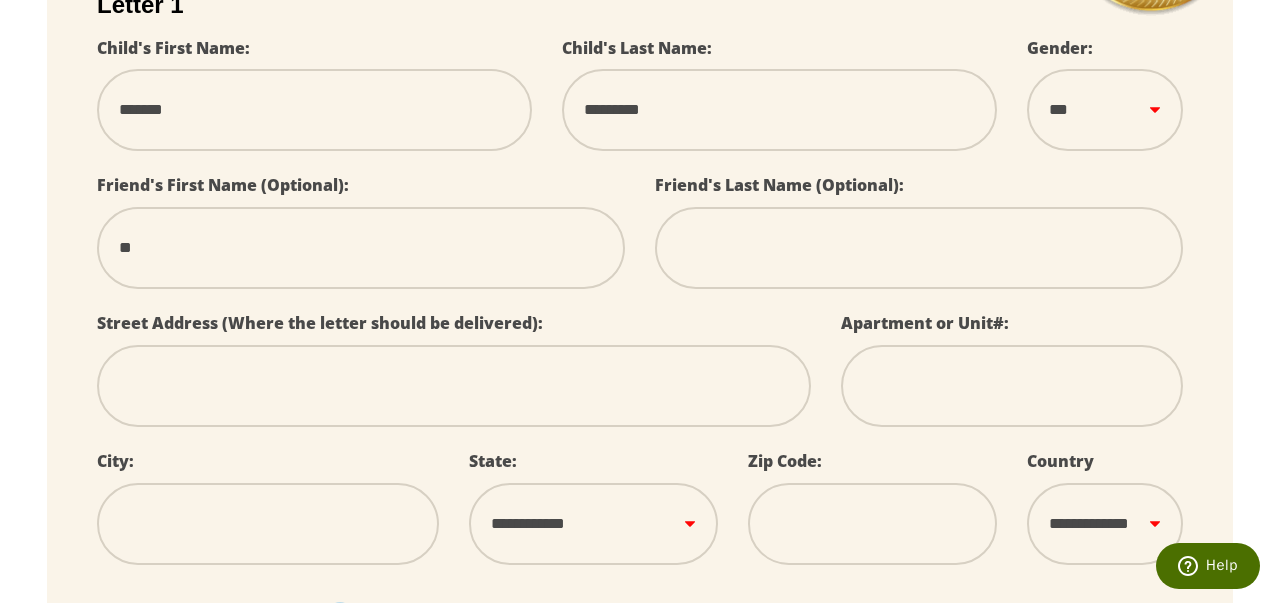 select 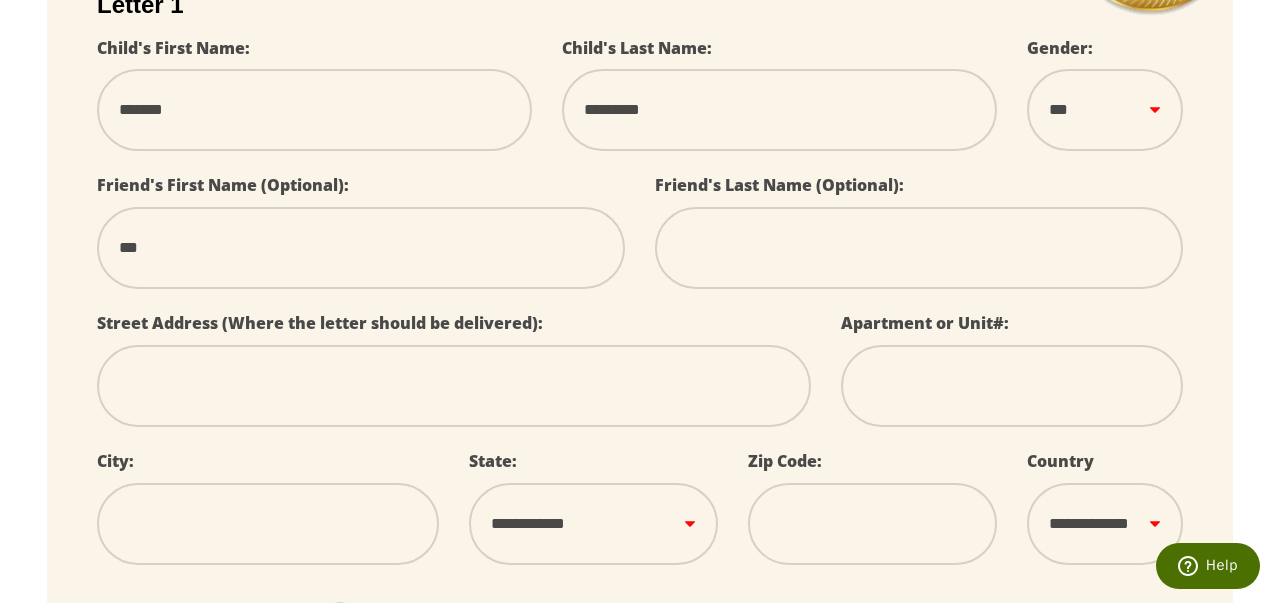type on "****" 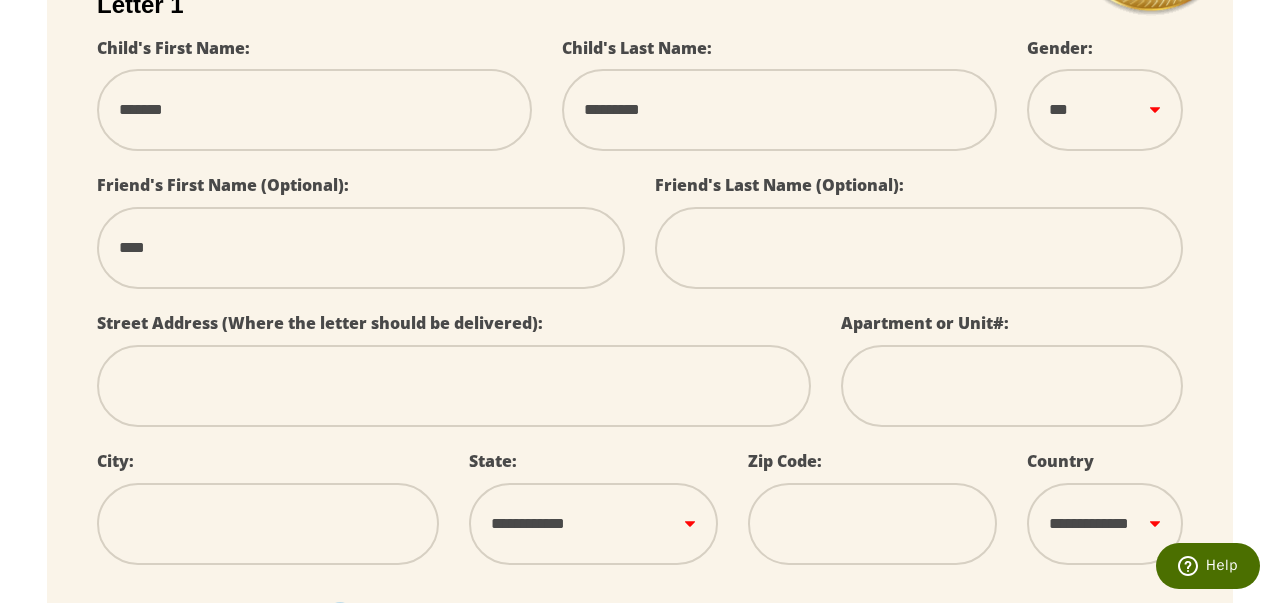 type on "*****" 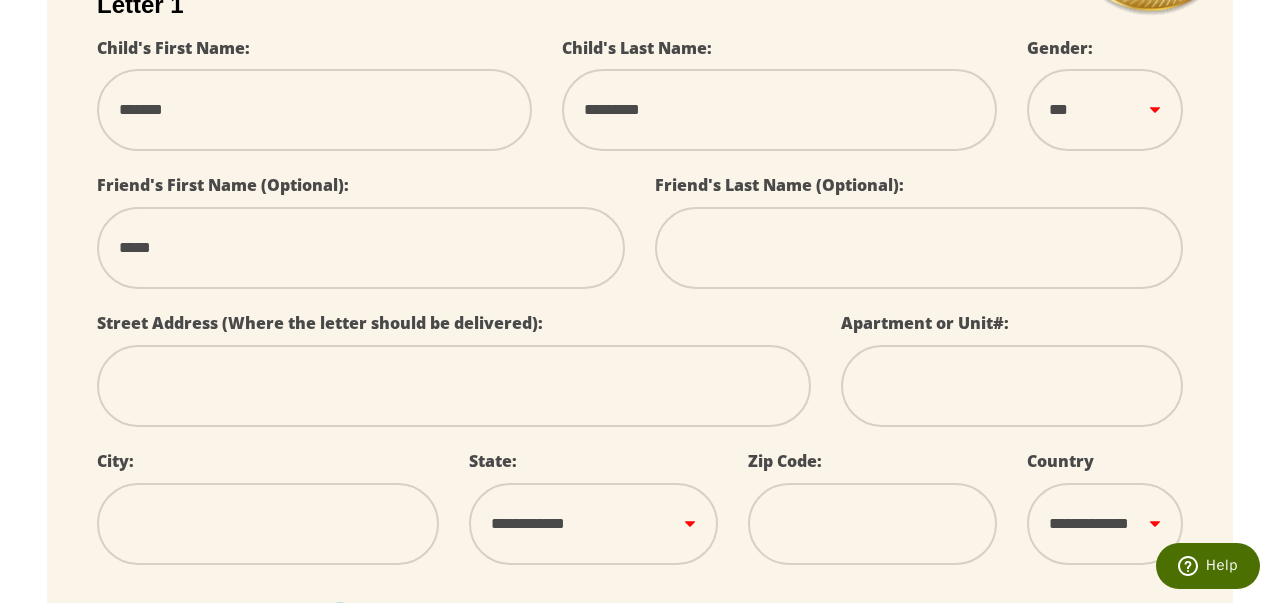 select 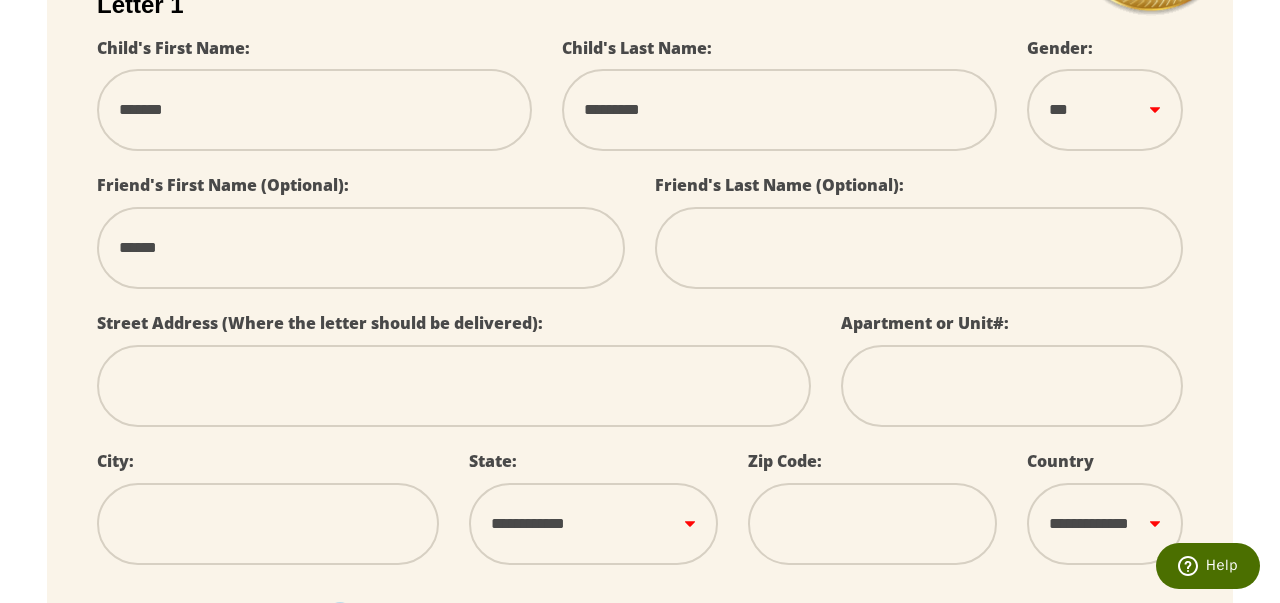 type on "*******" 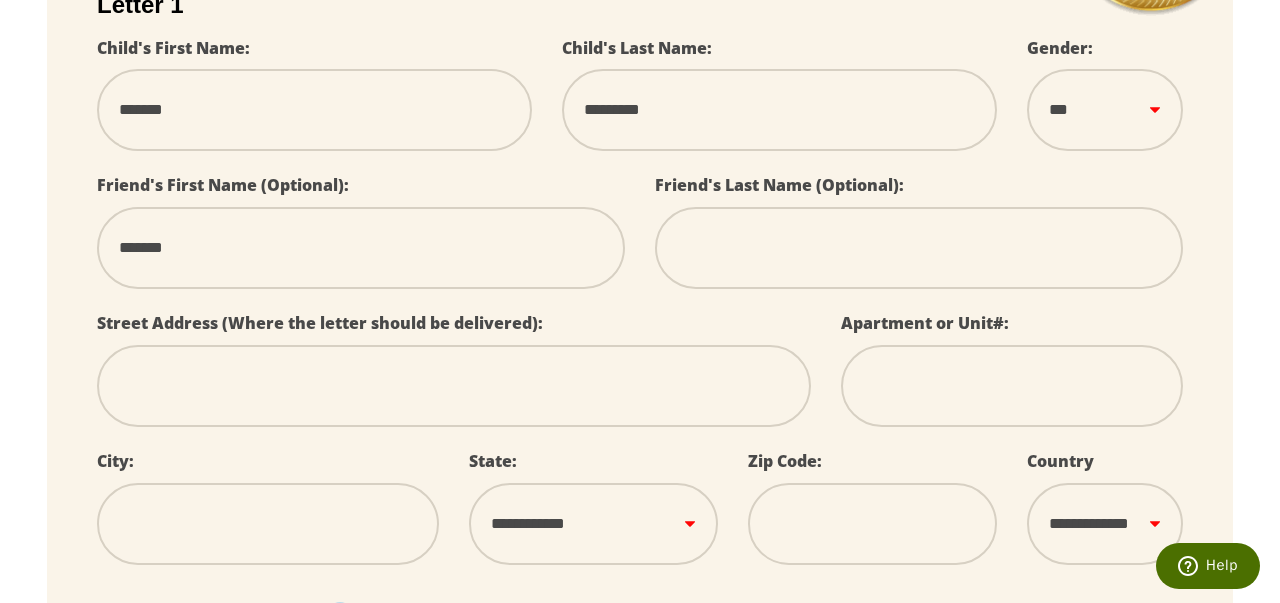 type on "********" 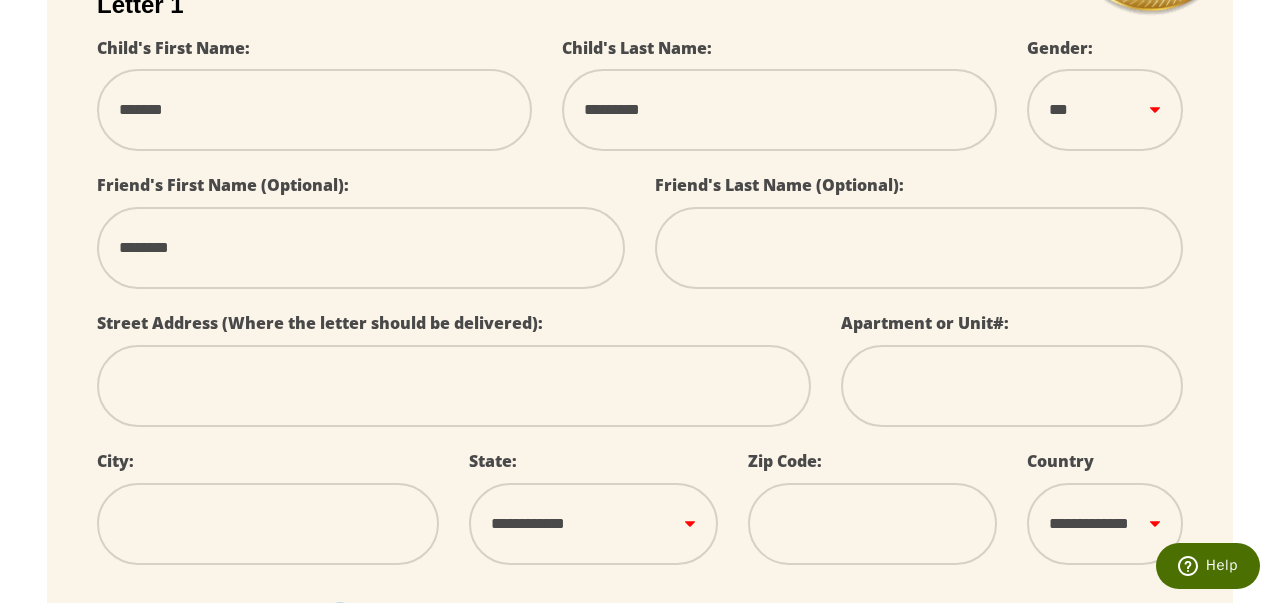 type on "********" 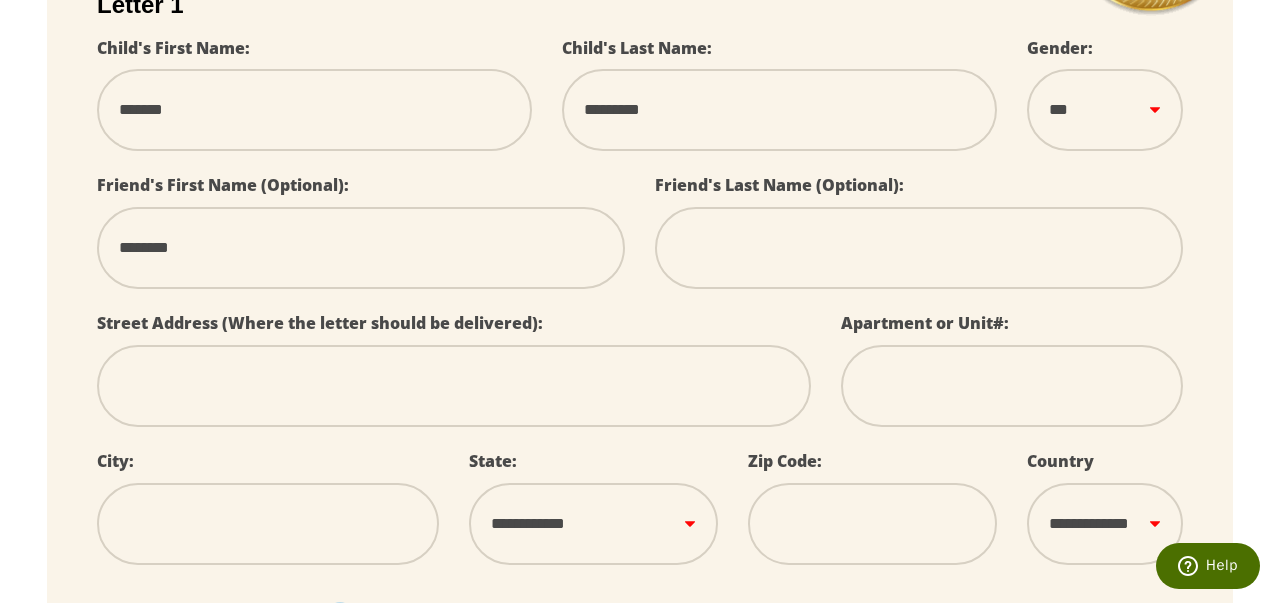 type on "*" 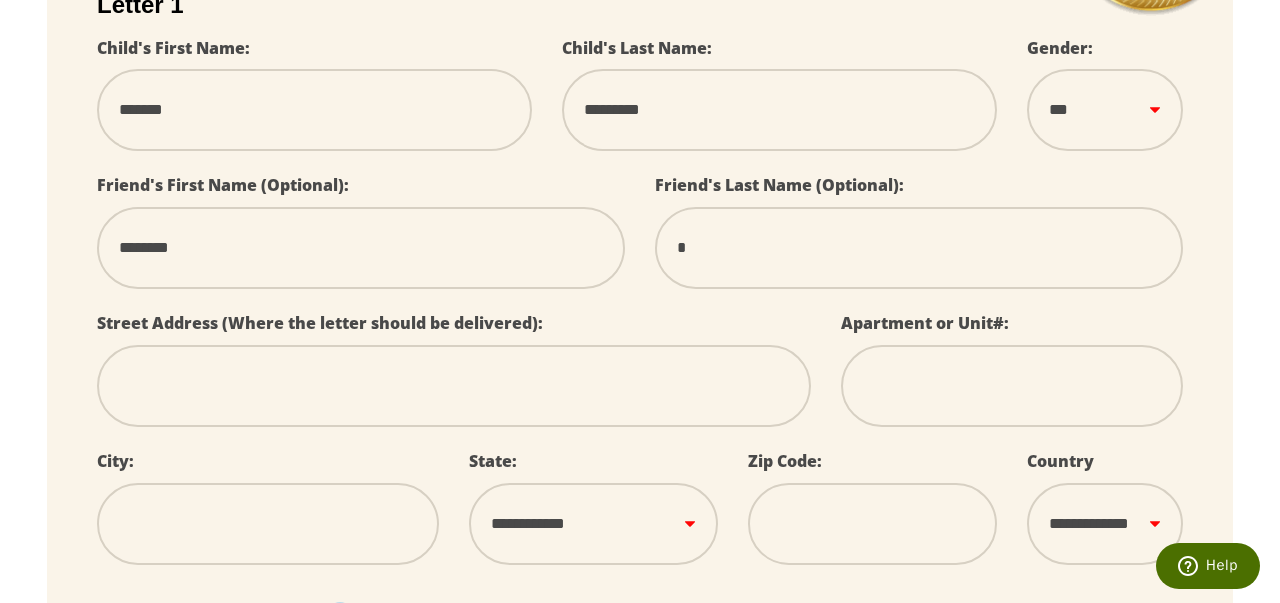 type on "**" 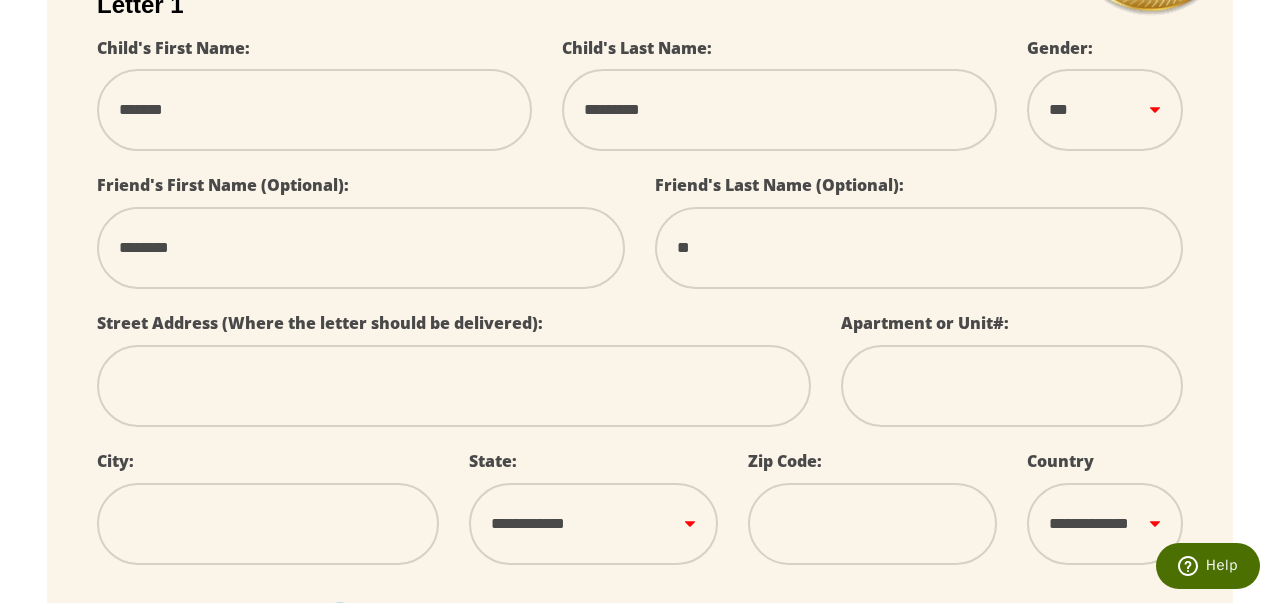 select 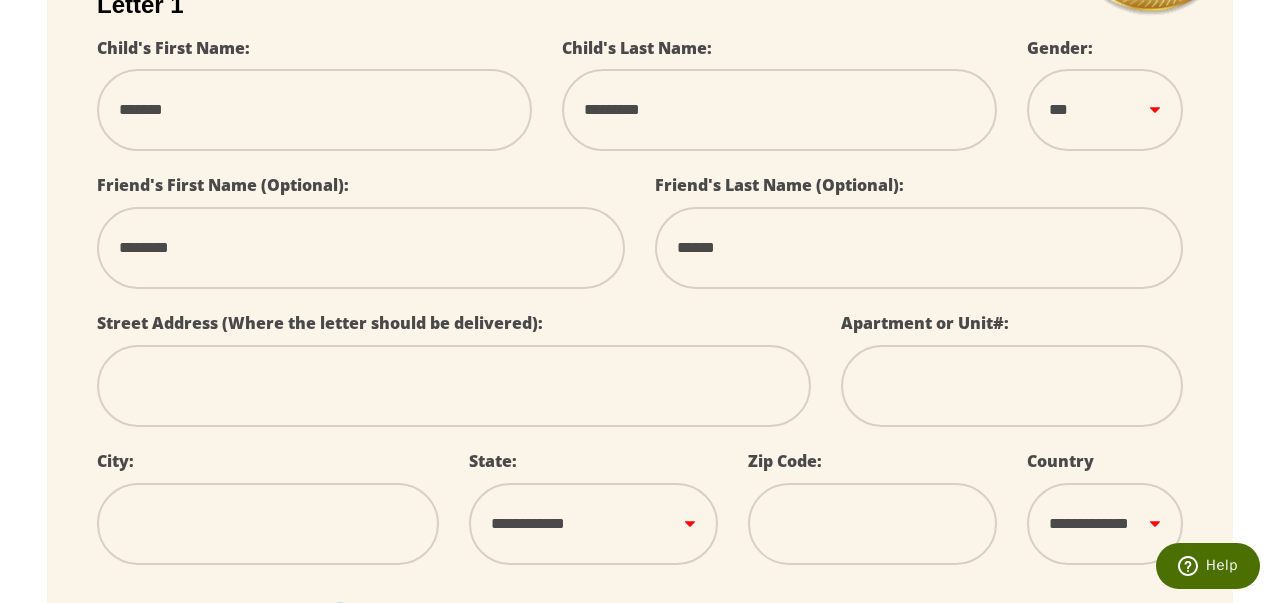 click at bounding box center [454, 386] 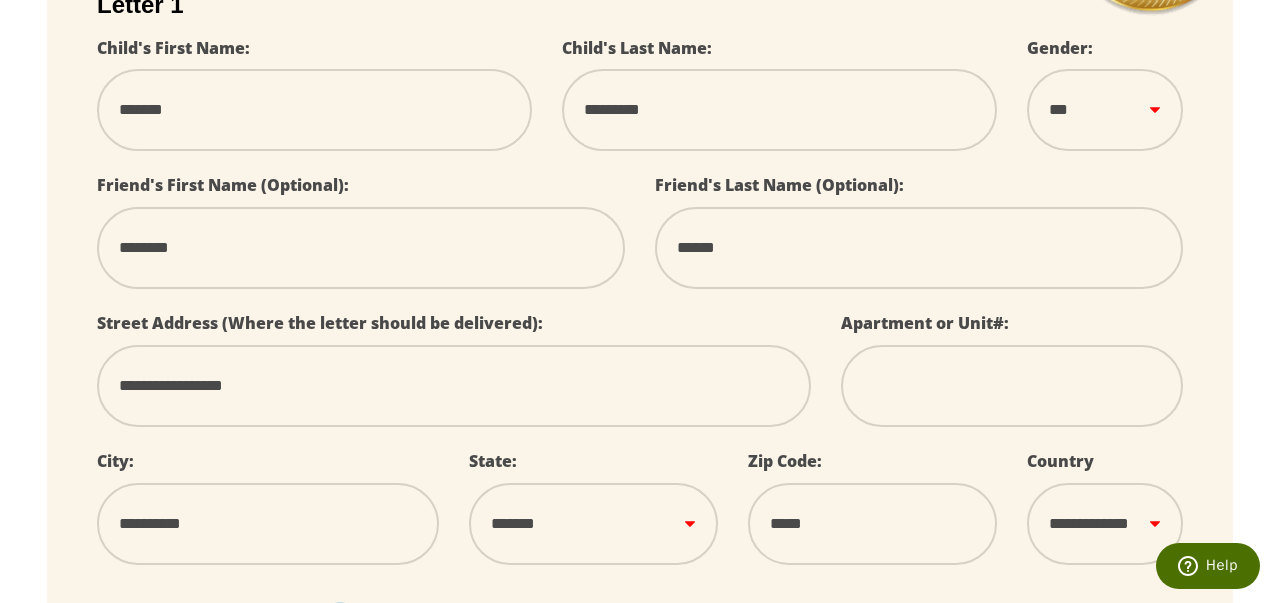 click on "Apartment or Unit#:" at bounding box center (1012, 378) 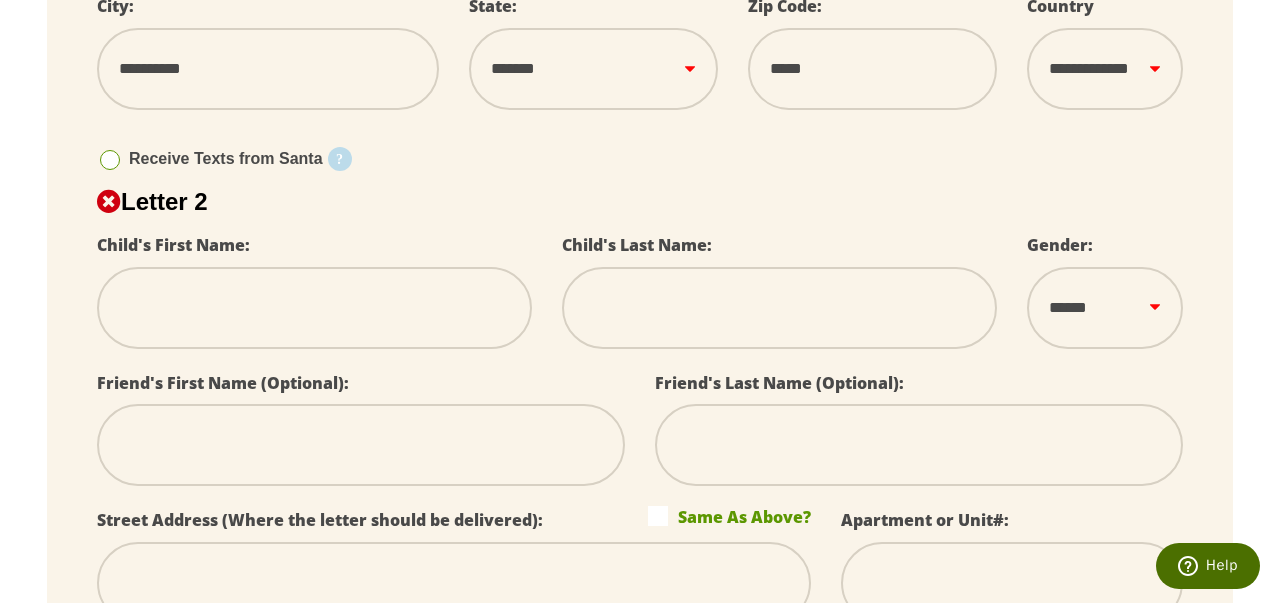 scroll, scrollTop: 1070, scrollLeft: 0, axis: vertical 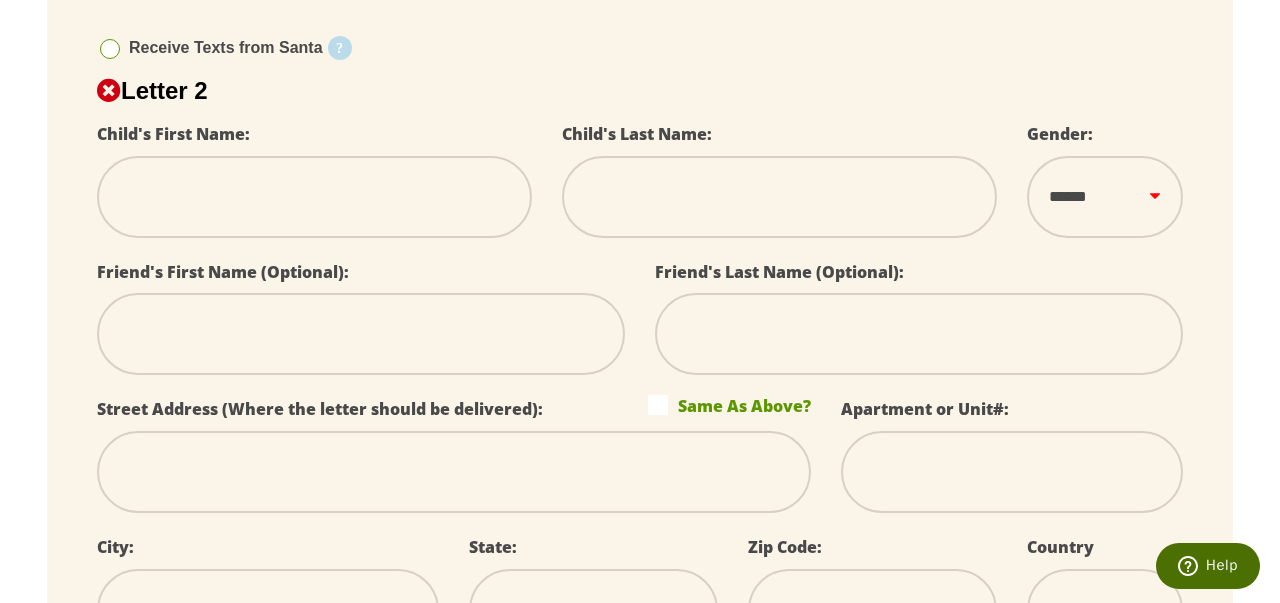 click at bounding box center (314, 197) 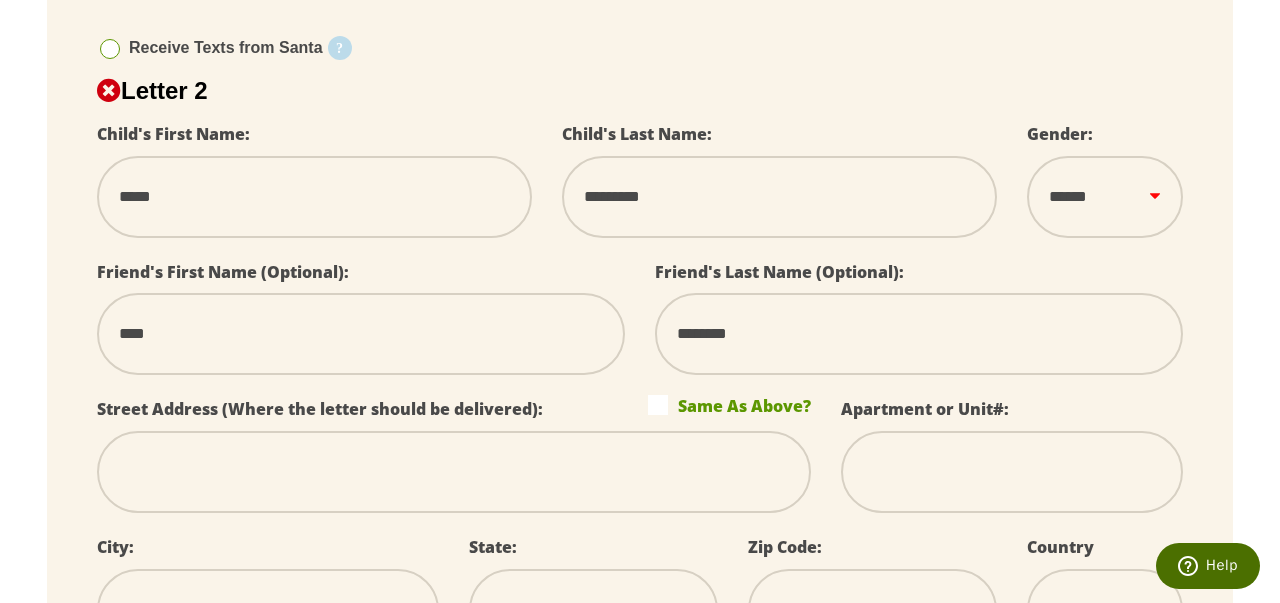 click on "Same As Above?" at bounding box center [729, 405] 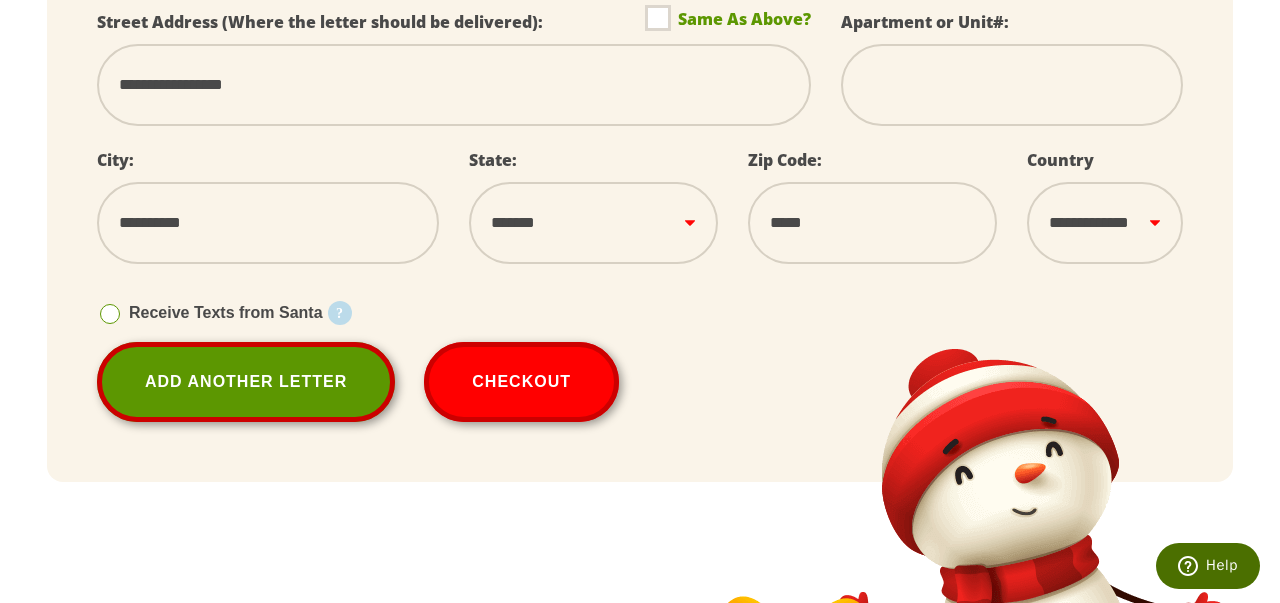 scroll, scrollTop: 1459, scrollLeft: 0, axis: vertical 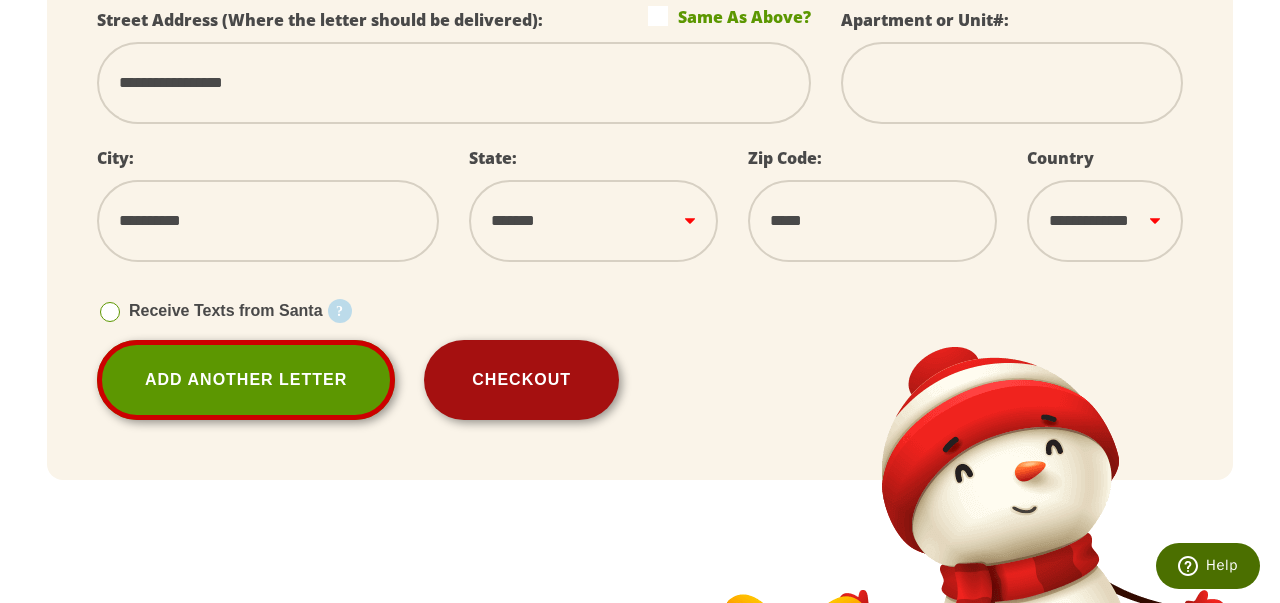 click on "Checkout" at bounding box center [521, 380] 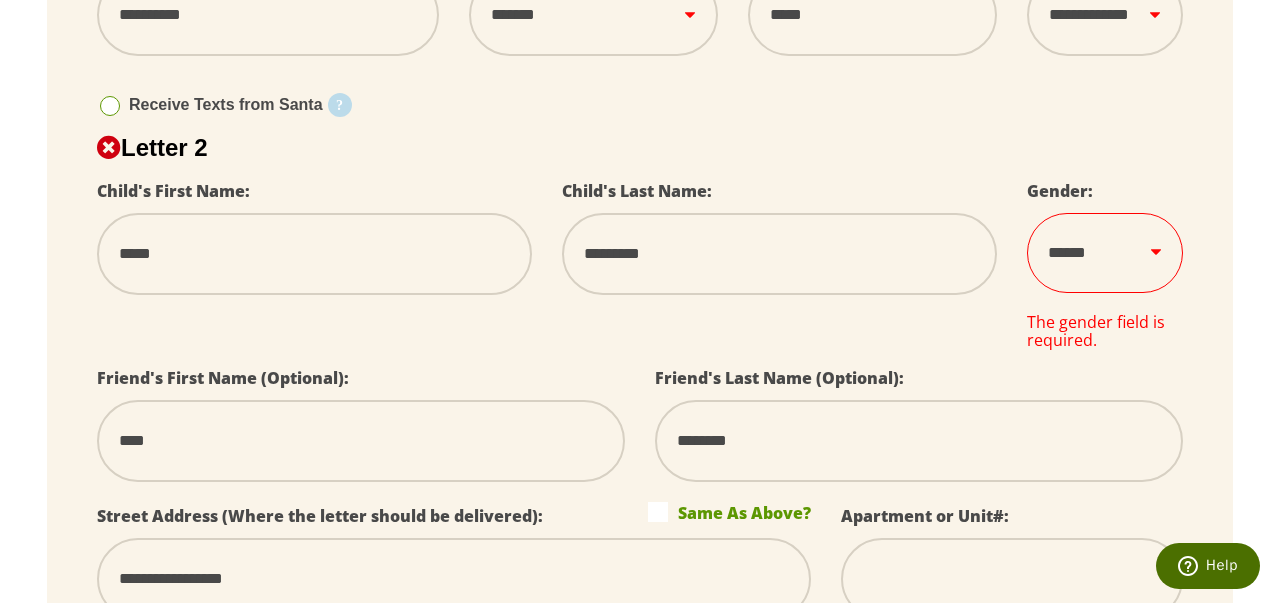 scroll, scrollTop: 1007, scrollLeft: 0, axis: vertical 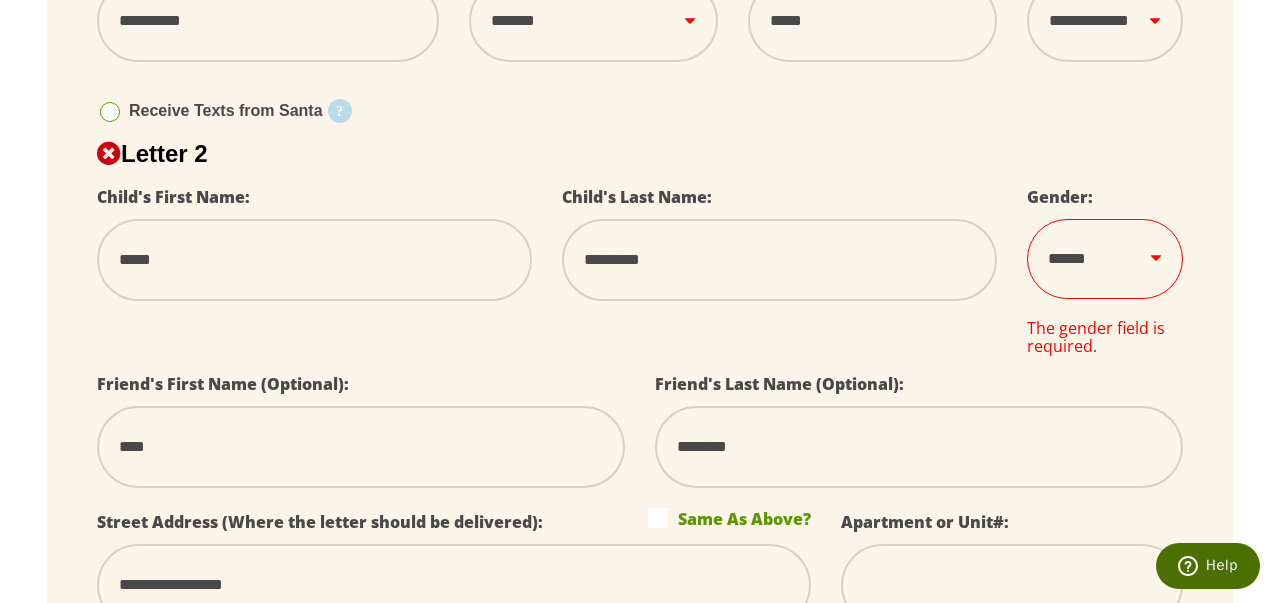 click on "******   ***   ****" at bounding box center [1105, 259] 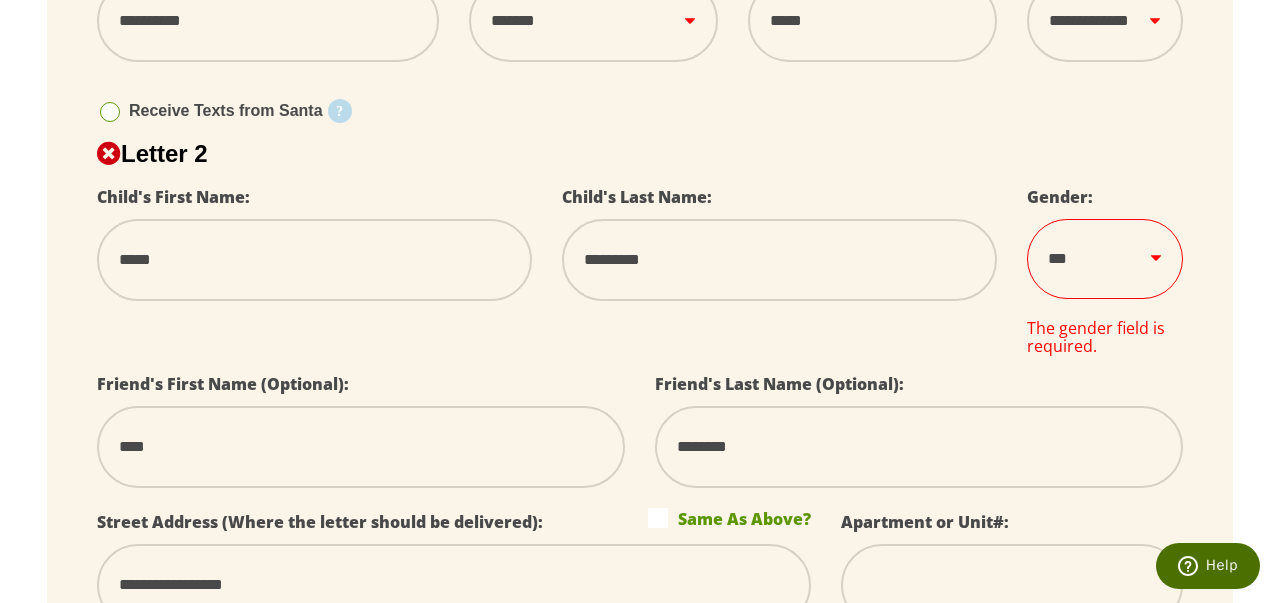 click on "Child's Last Name:   *********" at bounding box center [779, 277] 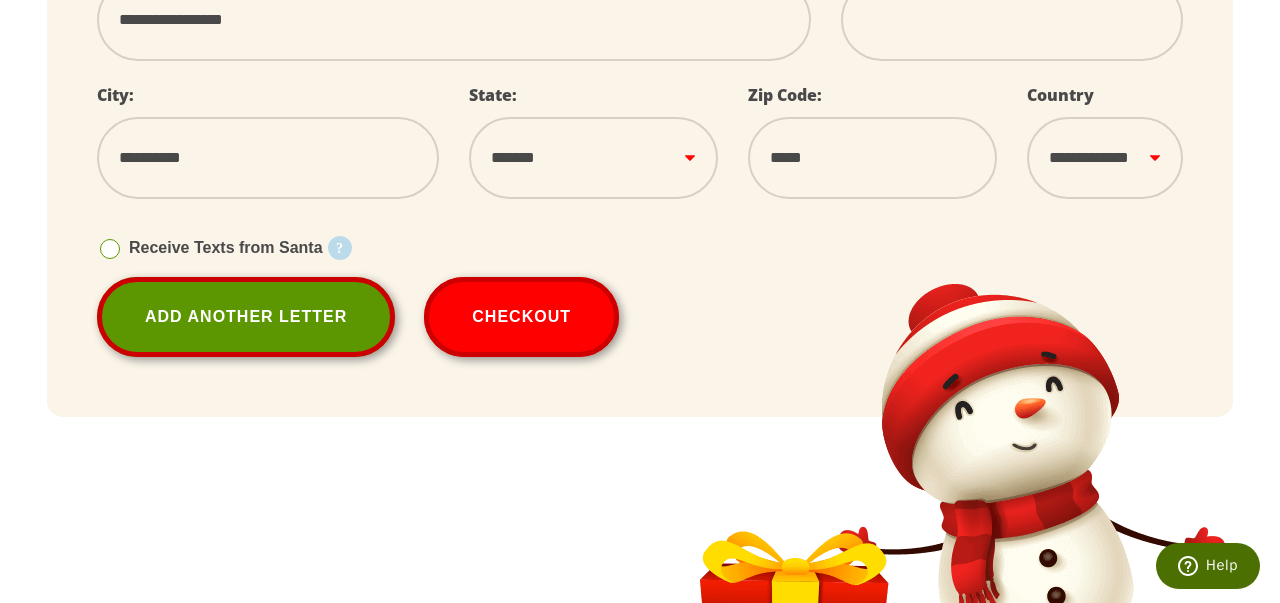 scroll, scrollTop: 1577, scrollLeft: 0, axis: vertical 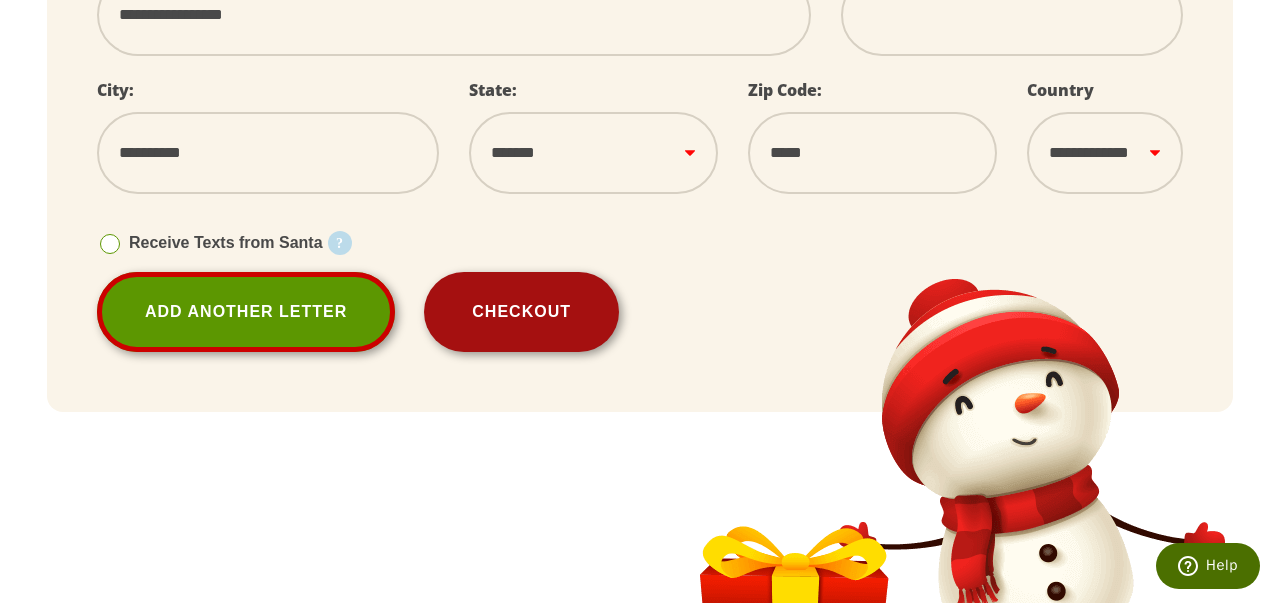 click on "Checkout" at bounding box center (521, 312) 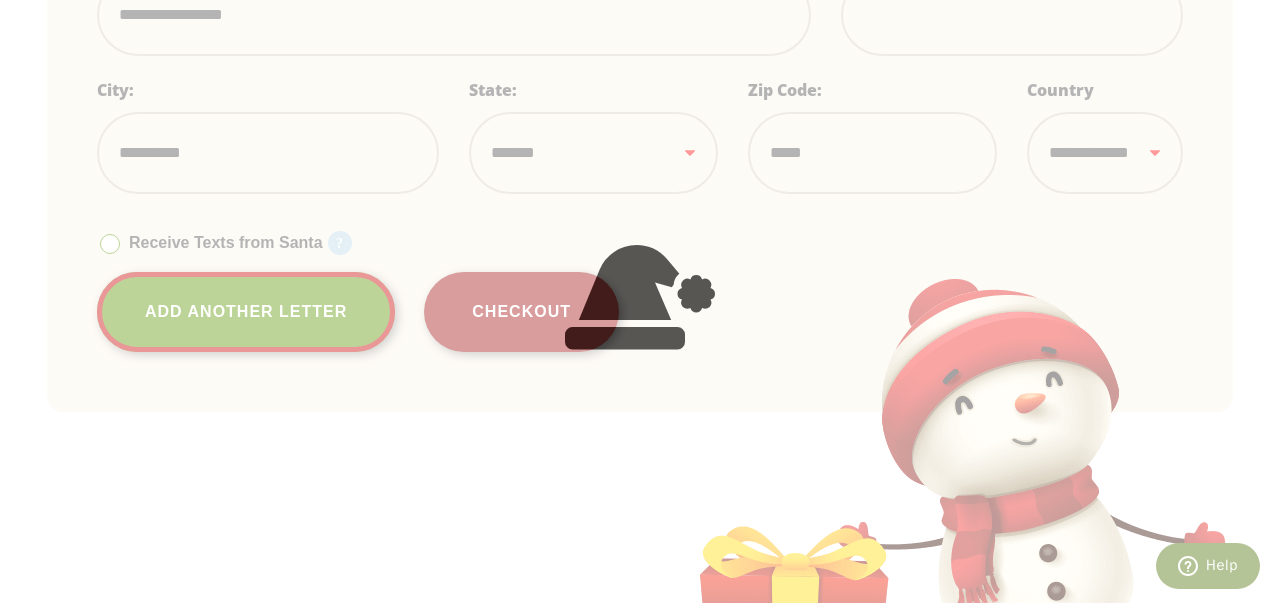 scroll, scrollTop: 1527, scrollLeft: 0, axis: vertical 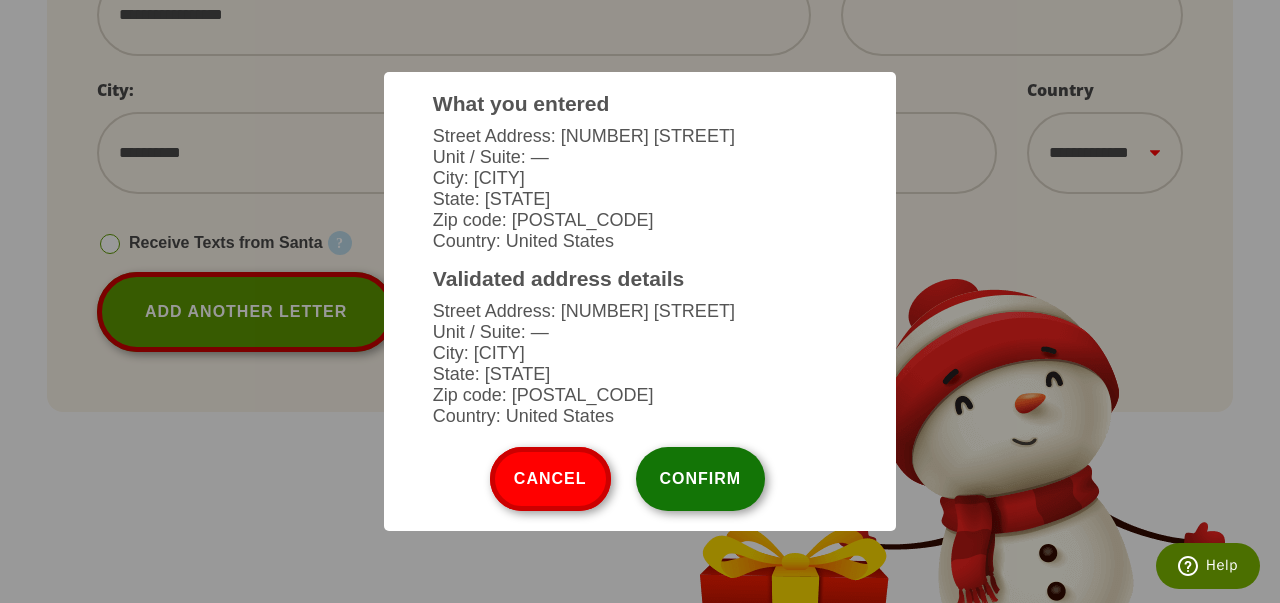 click on "Confirm" at bounding box center (701, 479) 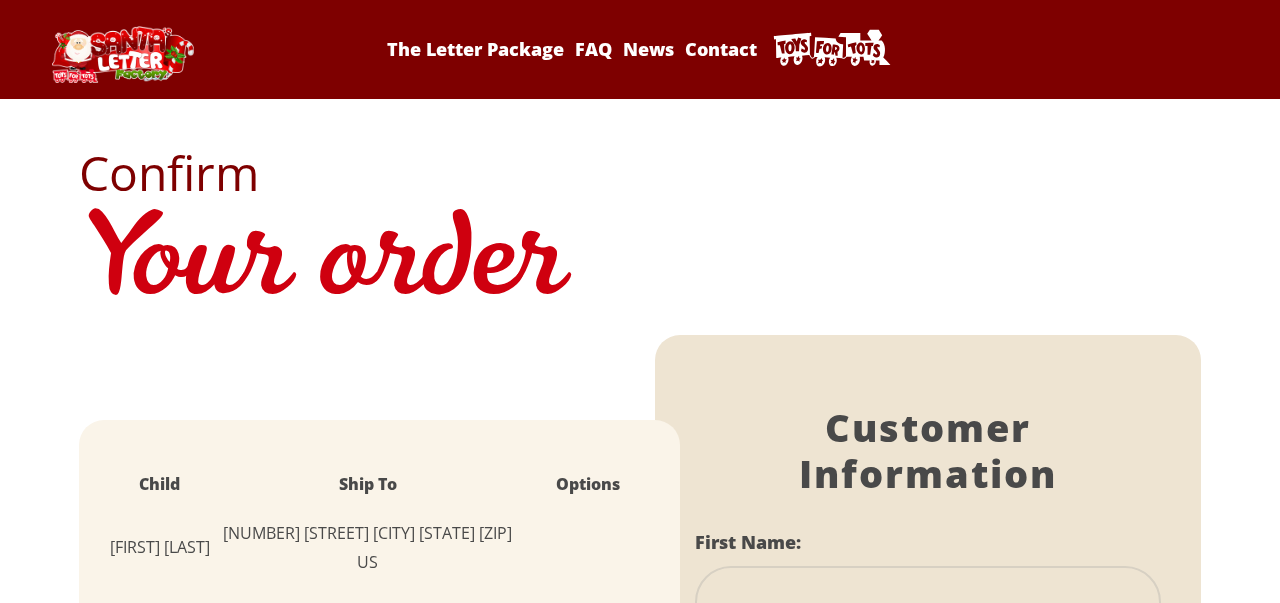 scroll, scrollTop: 0, scrollLeft: 0, axis: both 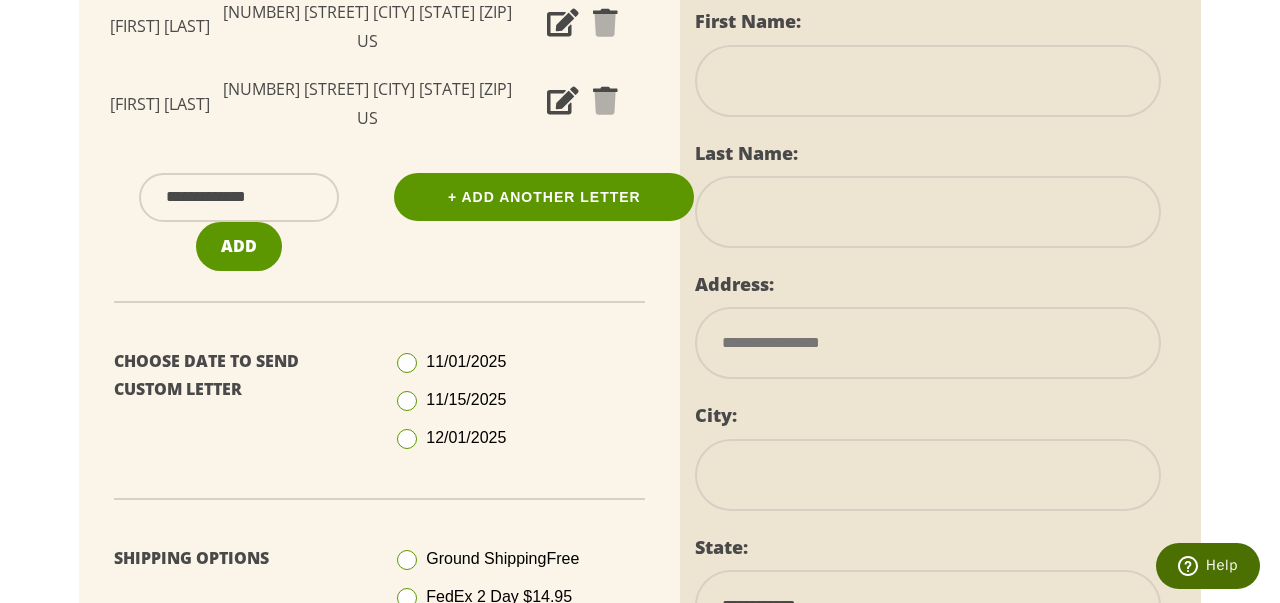 click at bounding box center (407, 439) 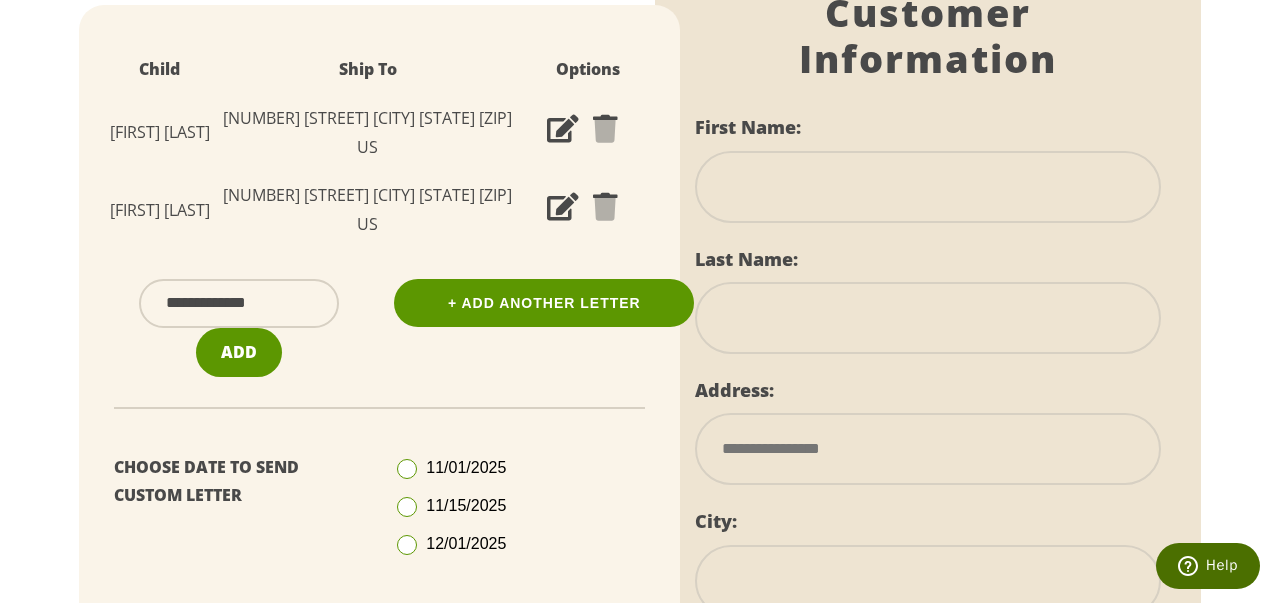 scroll, scrollTop: 342, scrollLeft: 0, axis: vertical 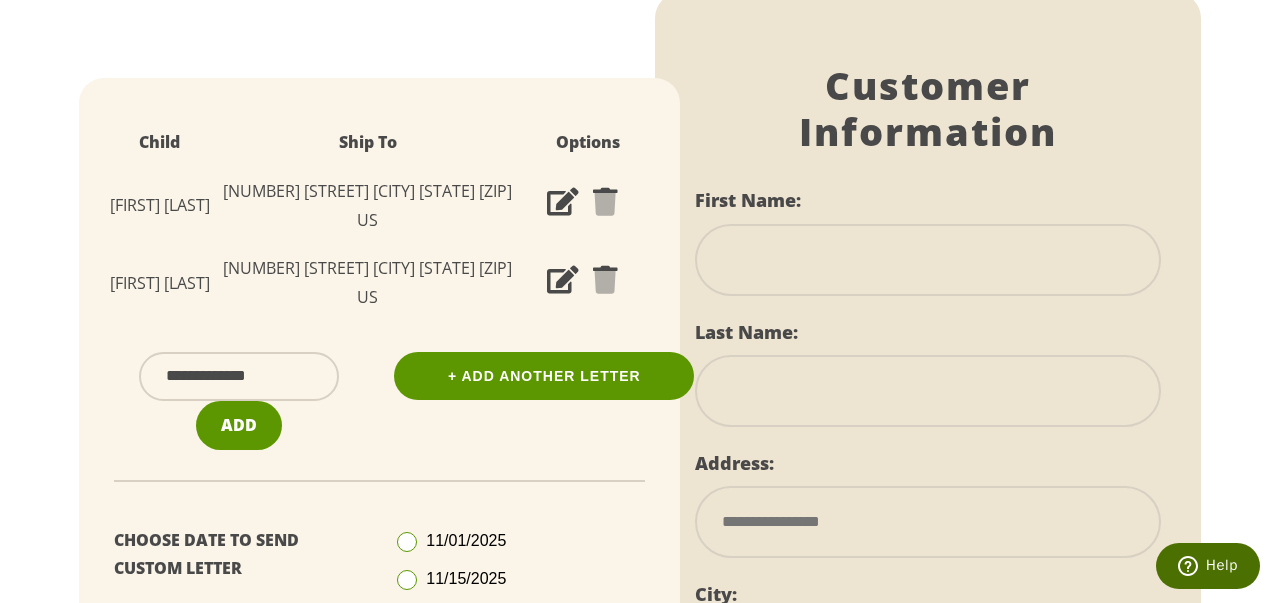 click at bounding box center (928, 260) 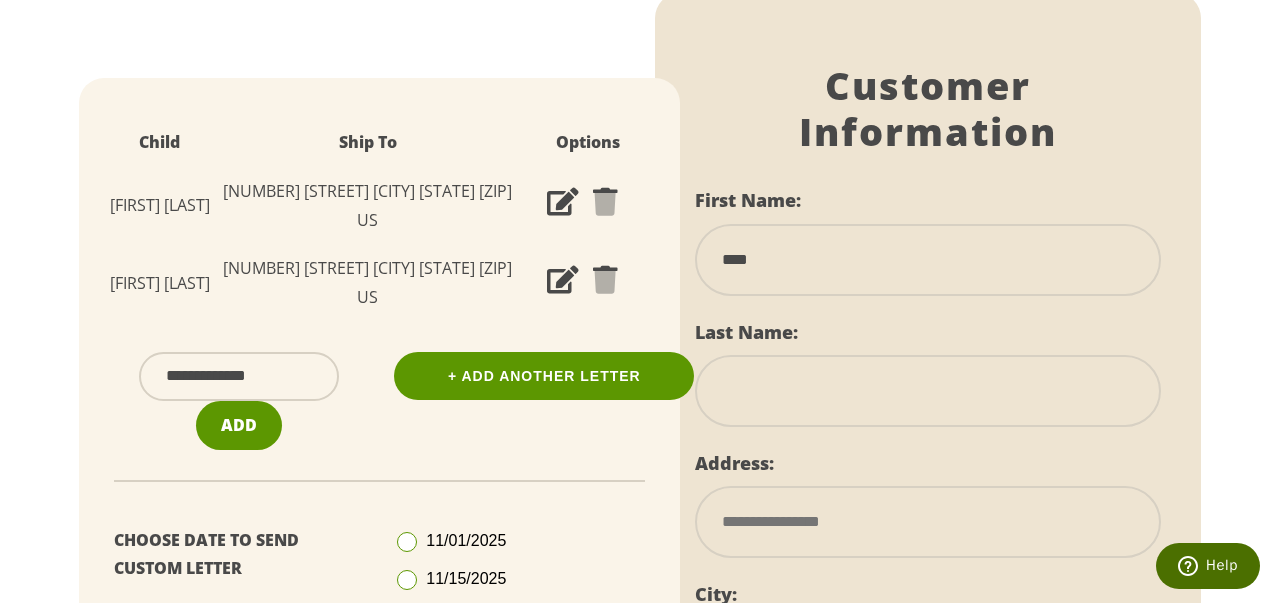 type on "*********" 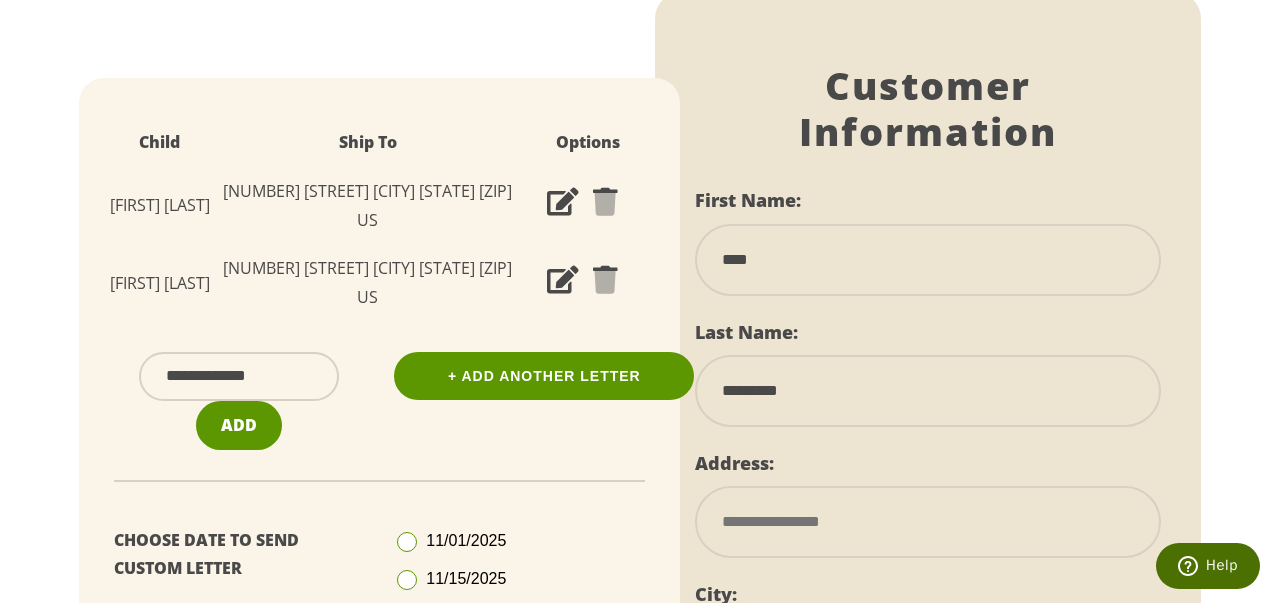 type on "**********" 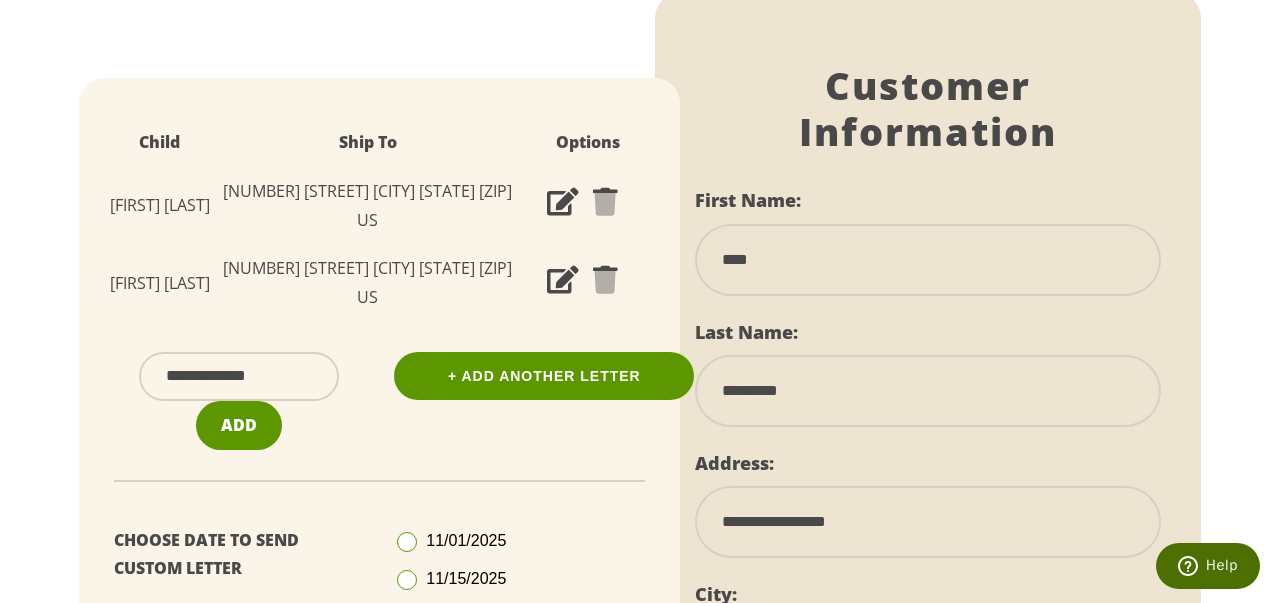 type on "**********" 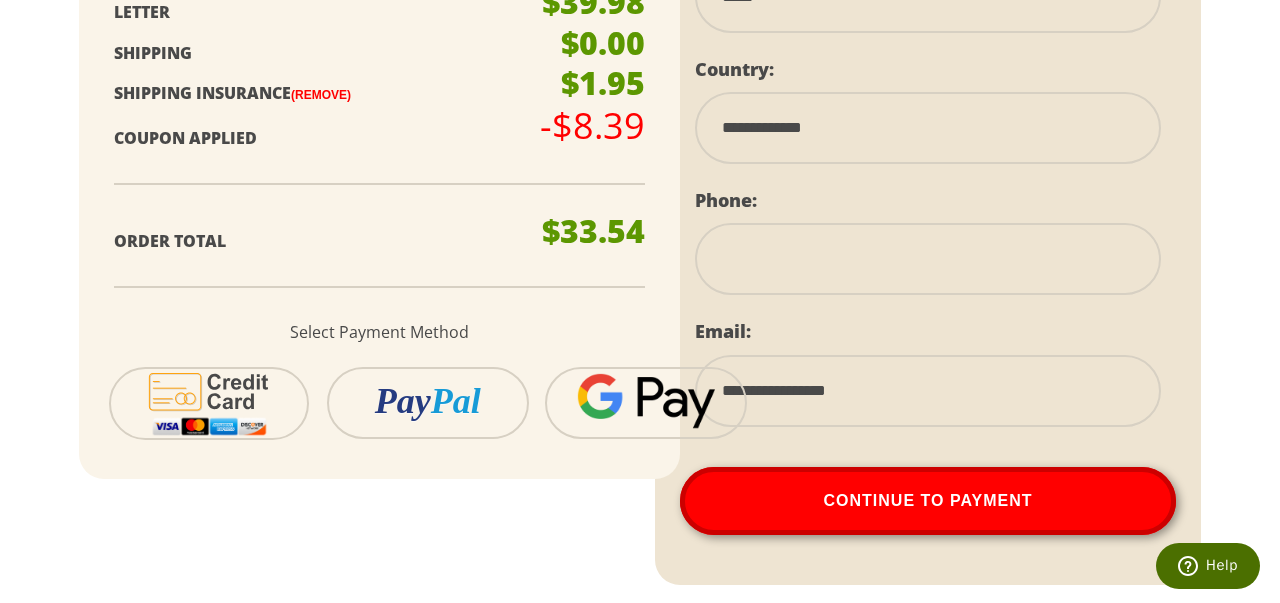 scroll, scrollTop: 1326, scrollLeft: 0, axis: vertical 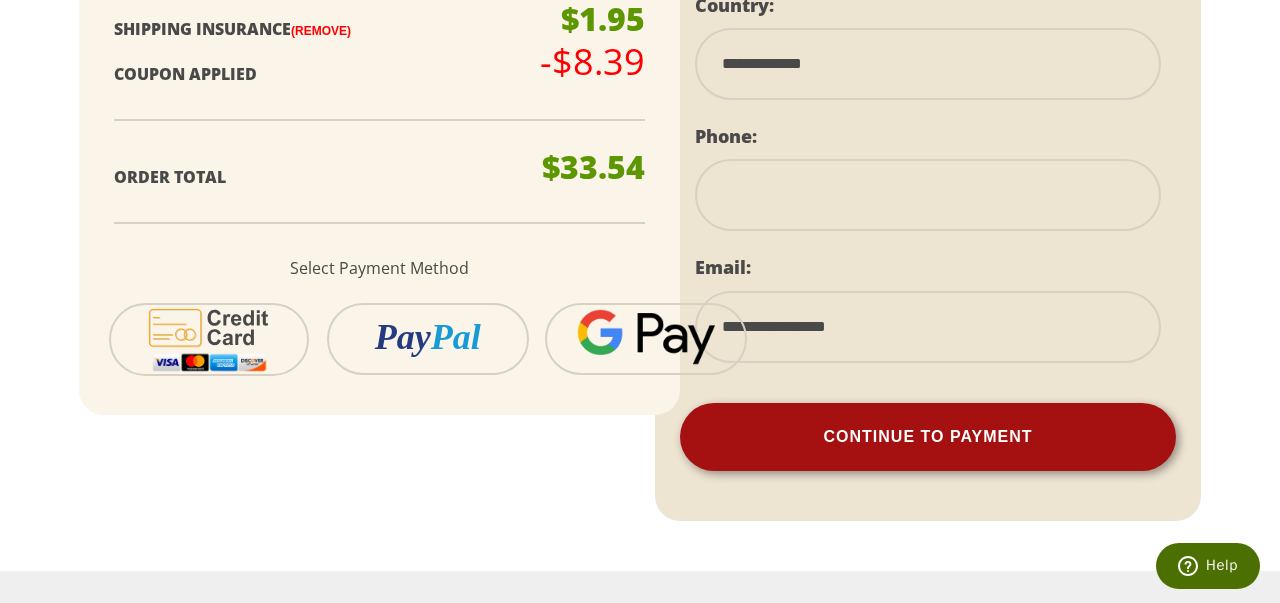 click on "Continue To Payment" at bounding box center (928, 437) 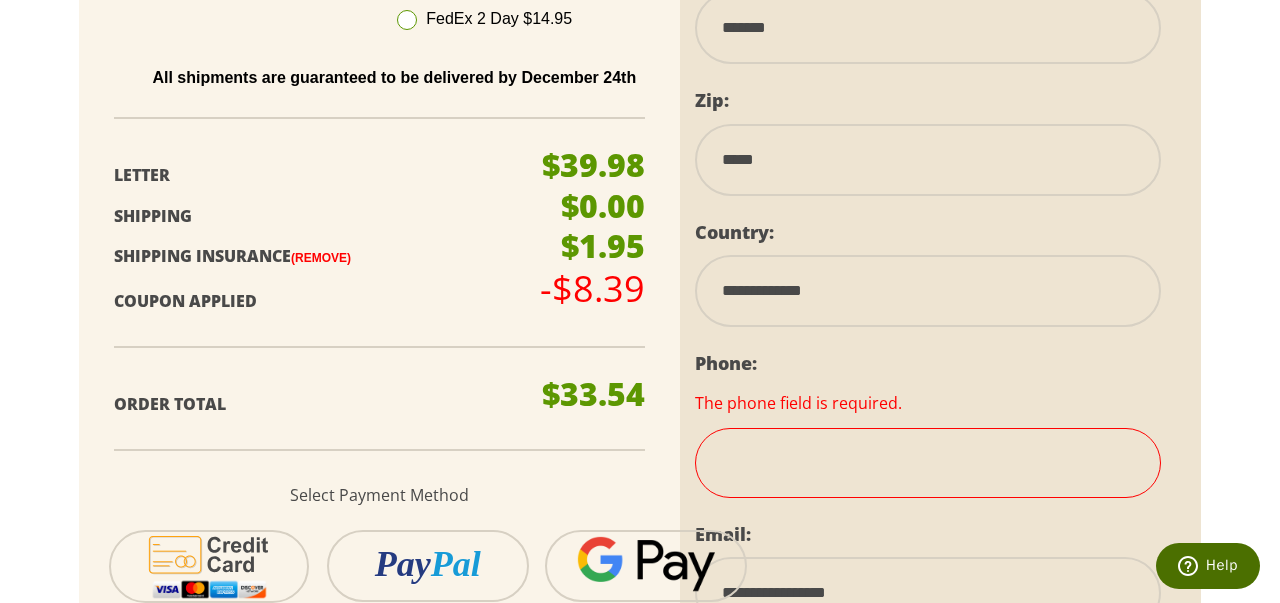 scroll, scrollTop: 1262, scrollLeft: 0, axis: vertical 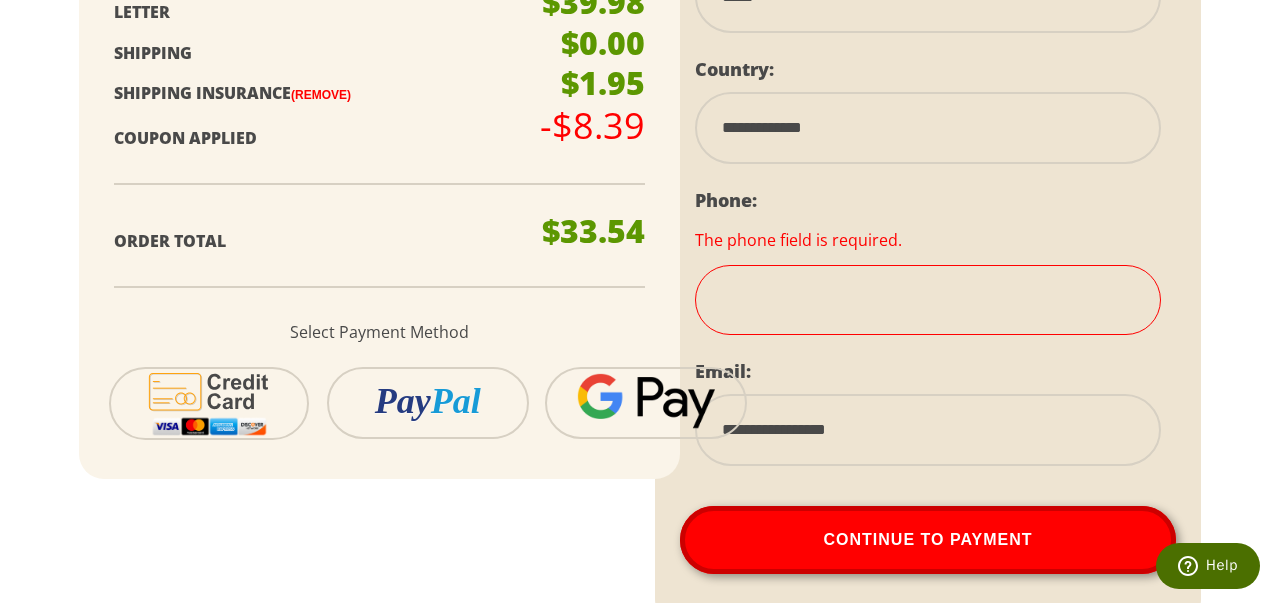 click at bounding box center (928, 300) 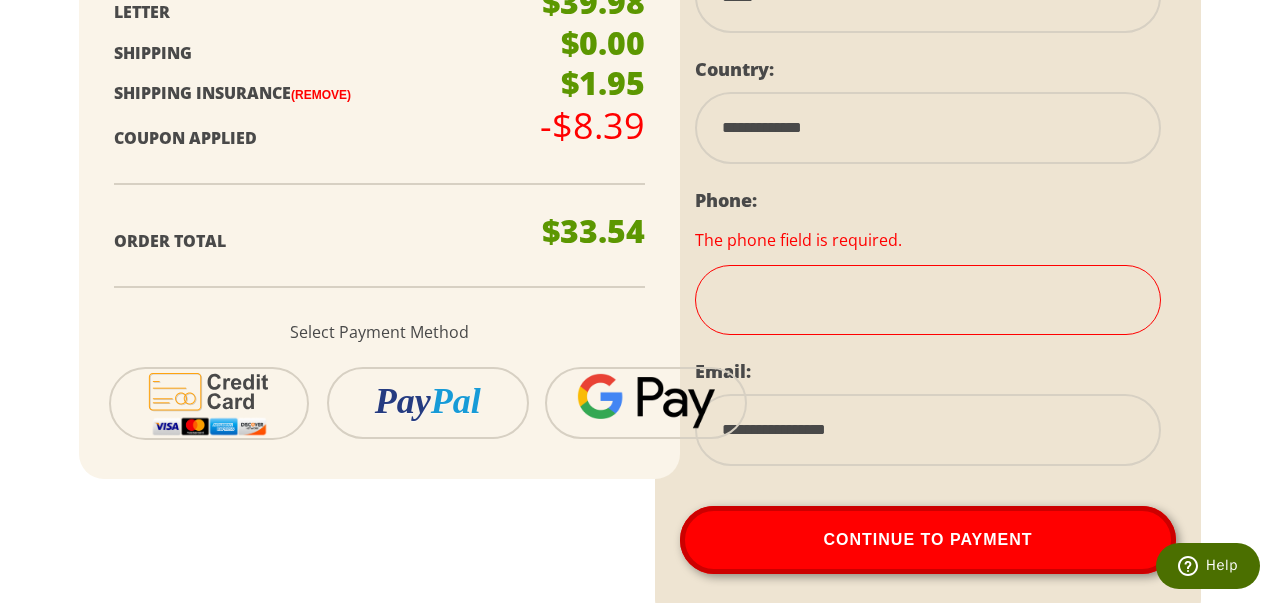 type on "**********" 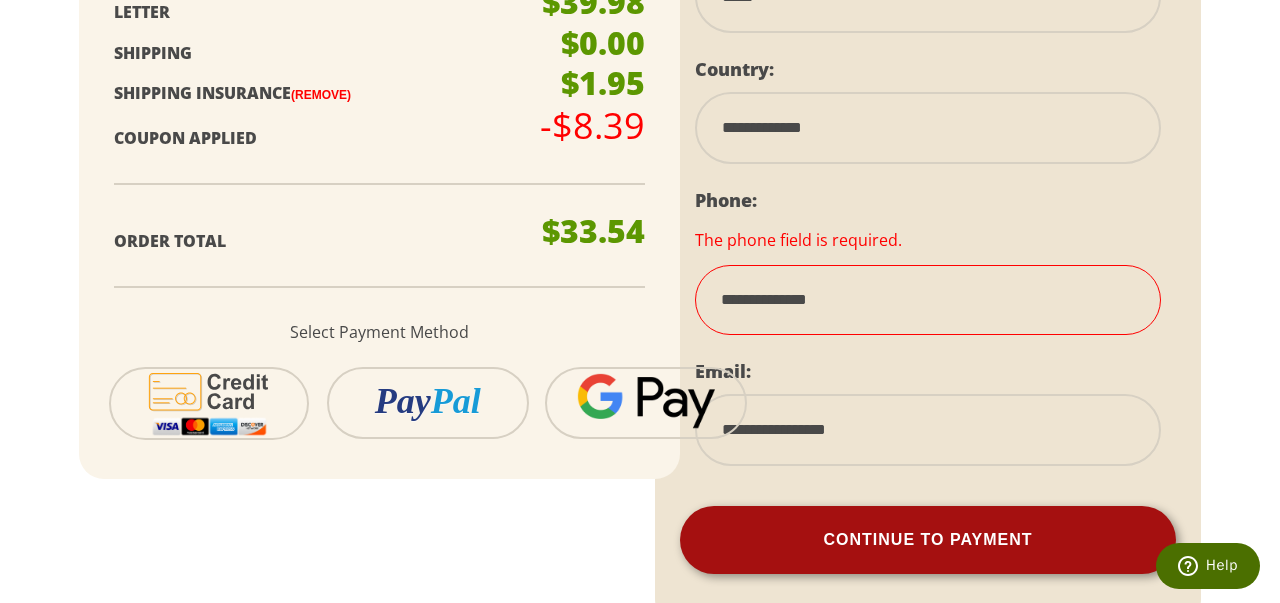 click on "Continue To Payment" at bounding box center [928, 540] 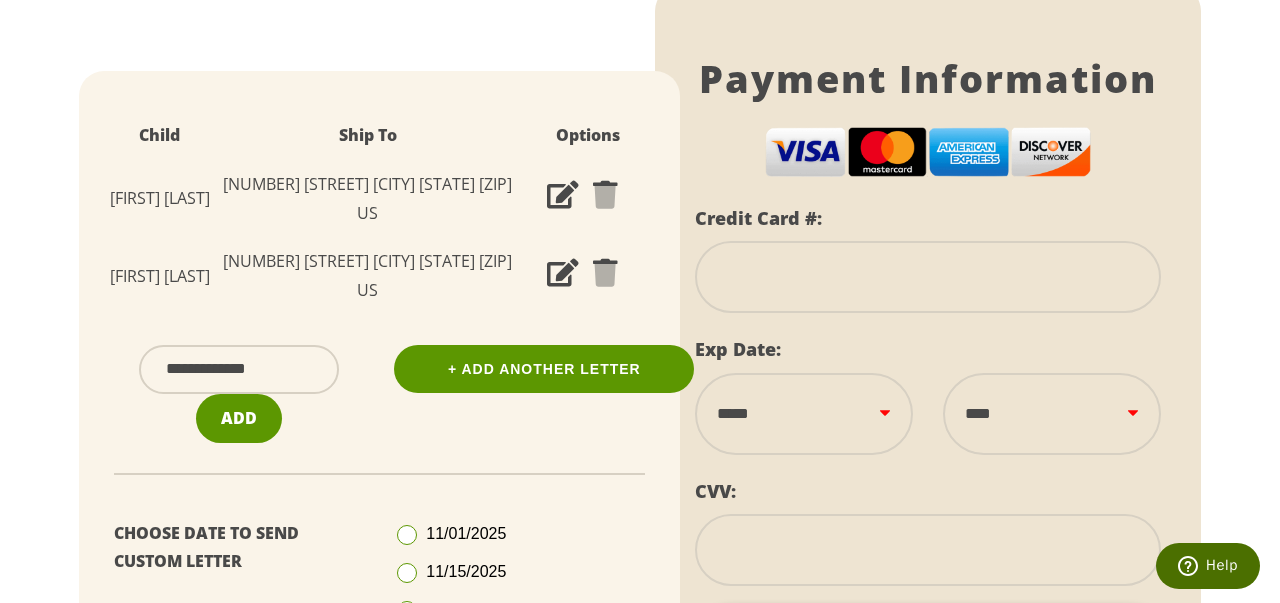 scroll, scrollTop: 356, scrollLeft: 0, axis: vertical 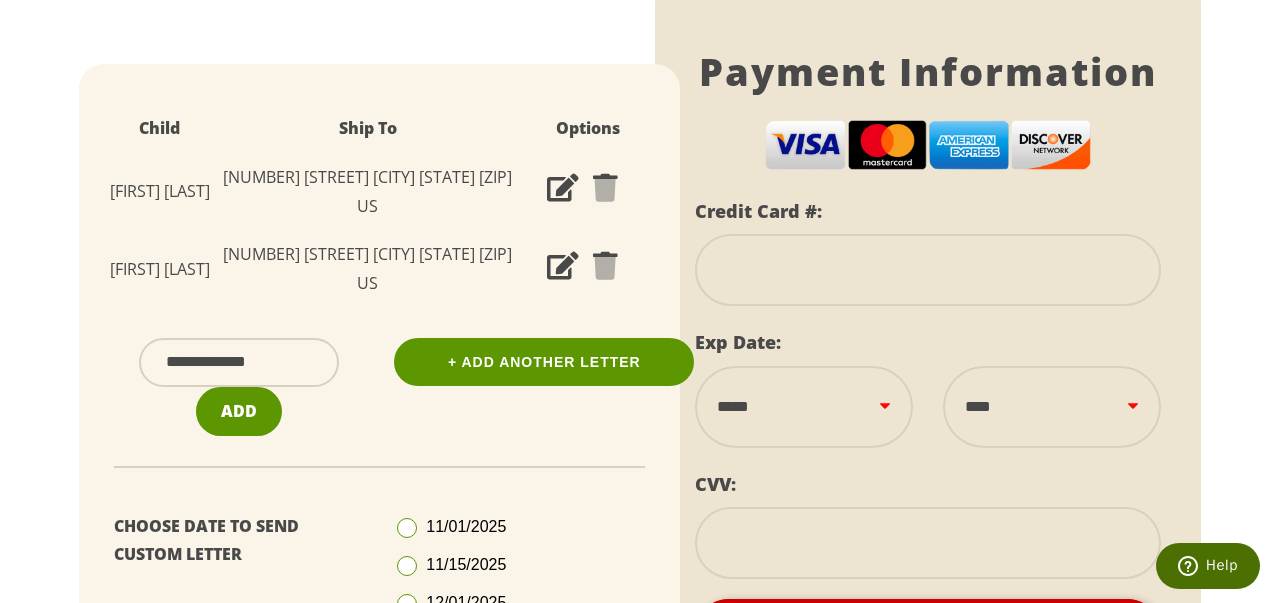 click at bounding box center [928, 270] 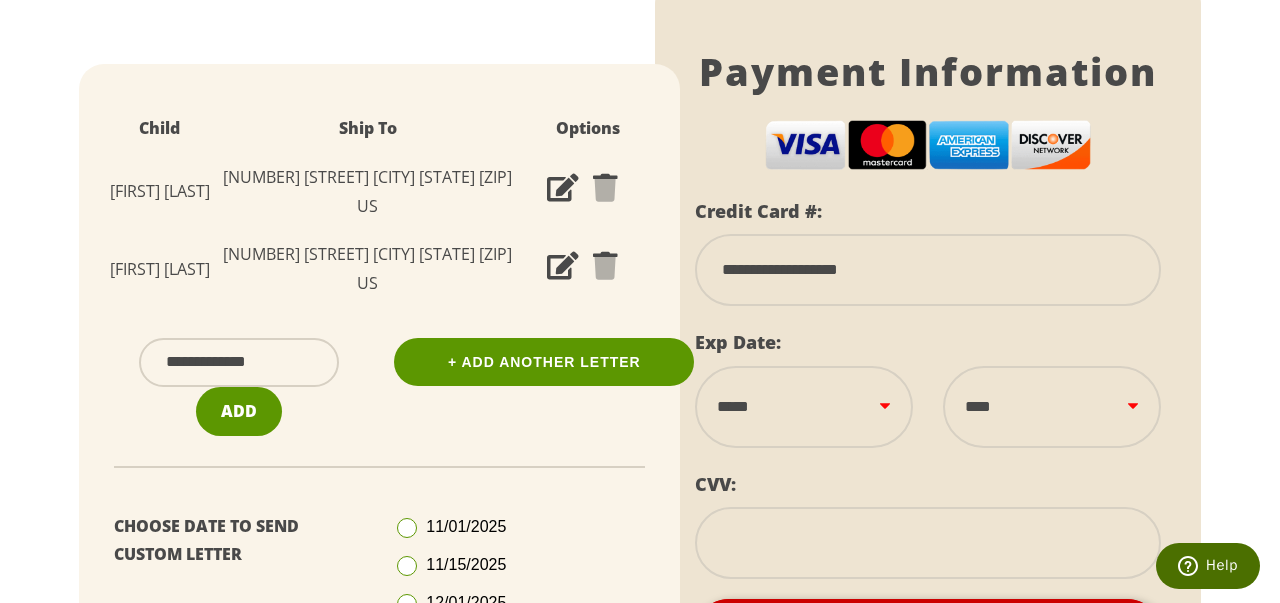 type on "**********" 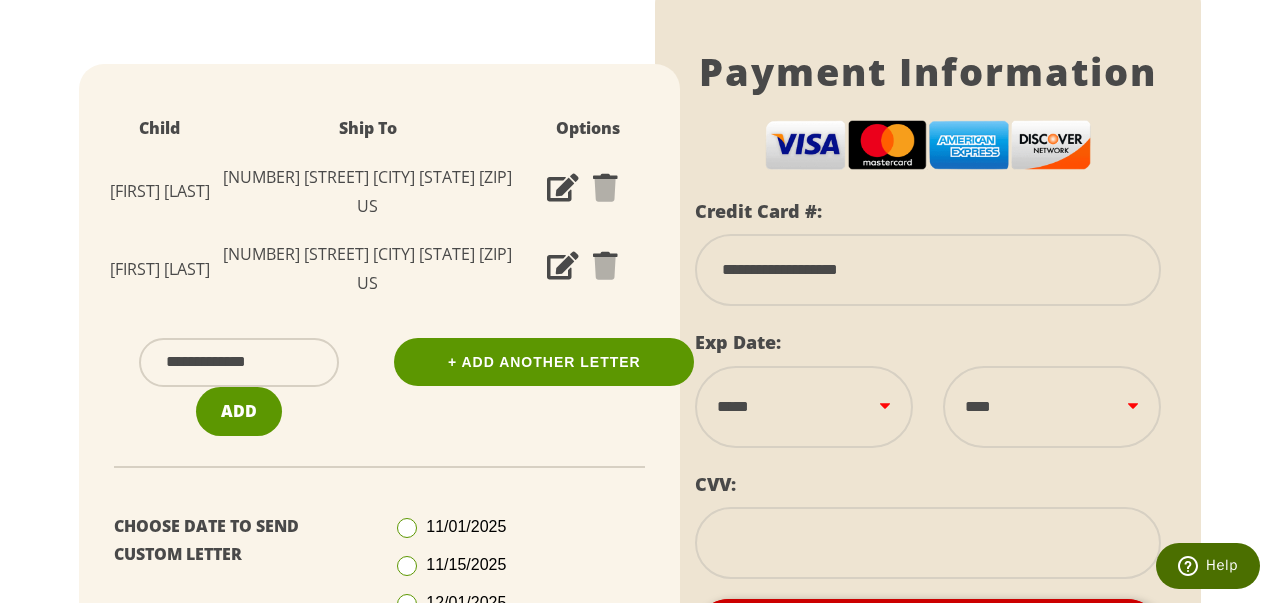 click on "**********" at bounding box center [804, 407] 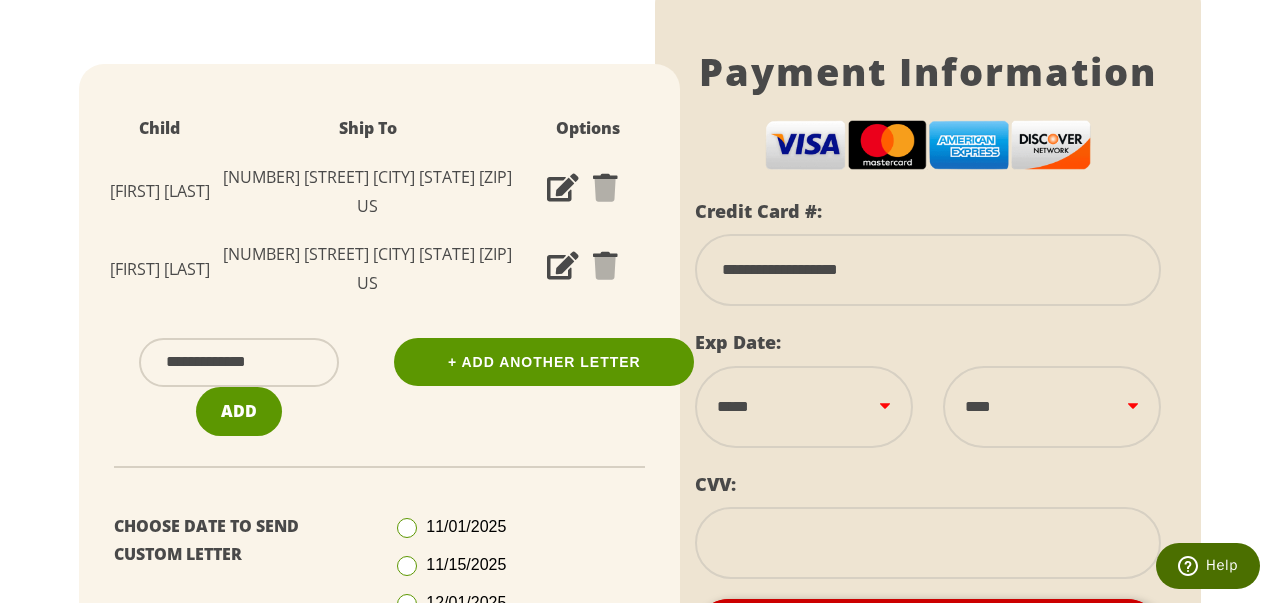 select on "**" 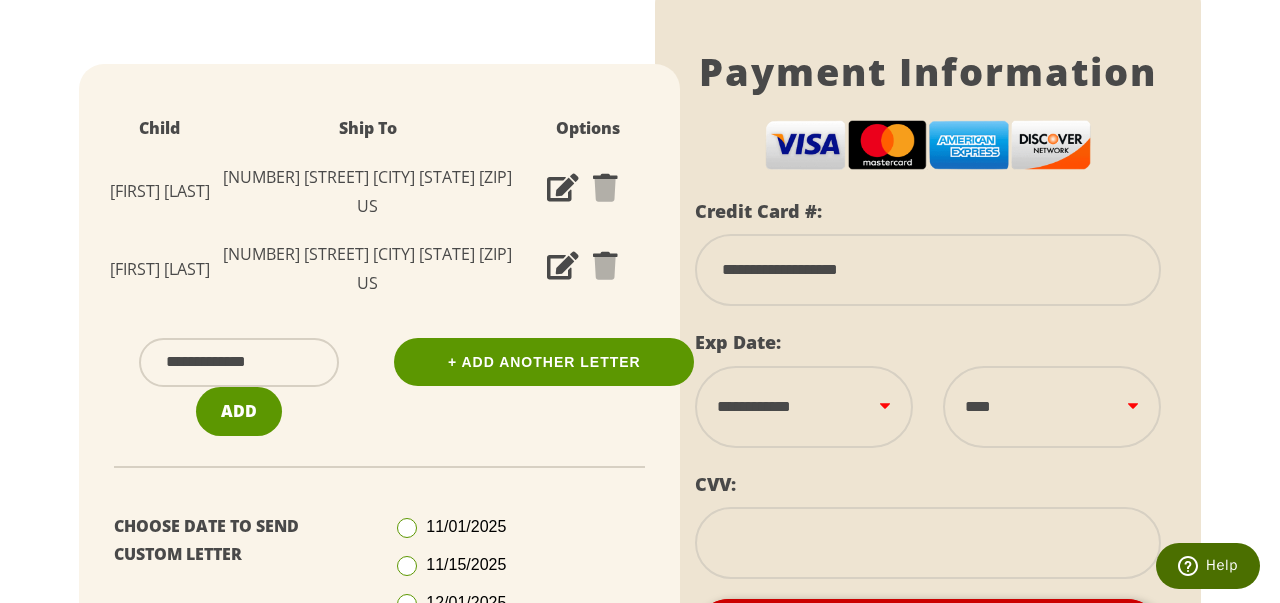 click on "****   ****   ****   ****   ****   ****   ****   ****   ****   ****   ****   ****   ****" at bounding box center [1052, 407] 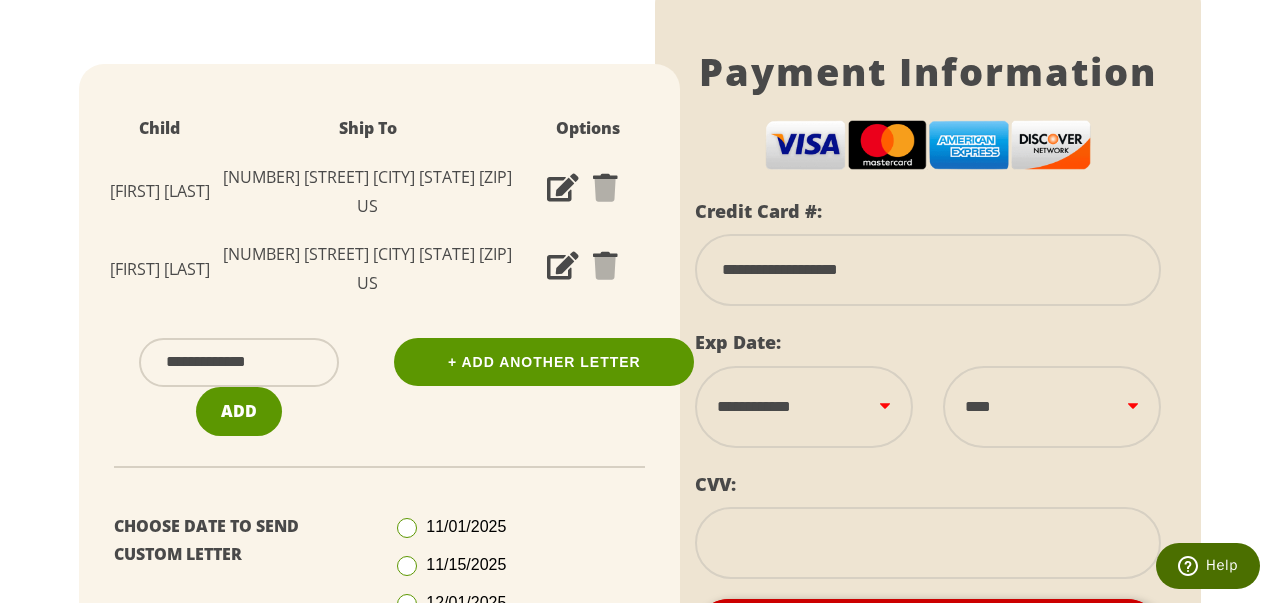 select on "****" 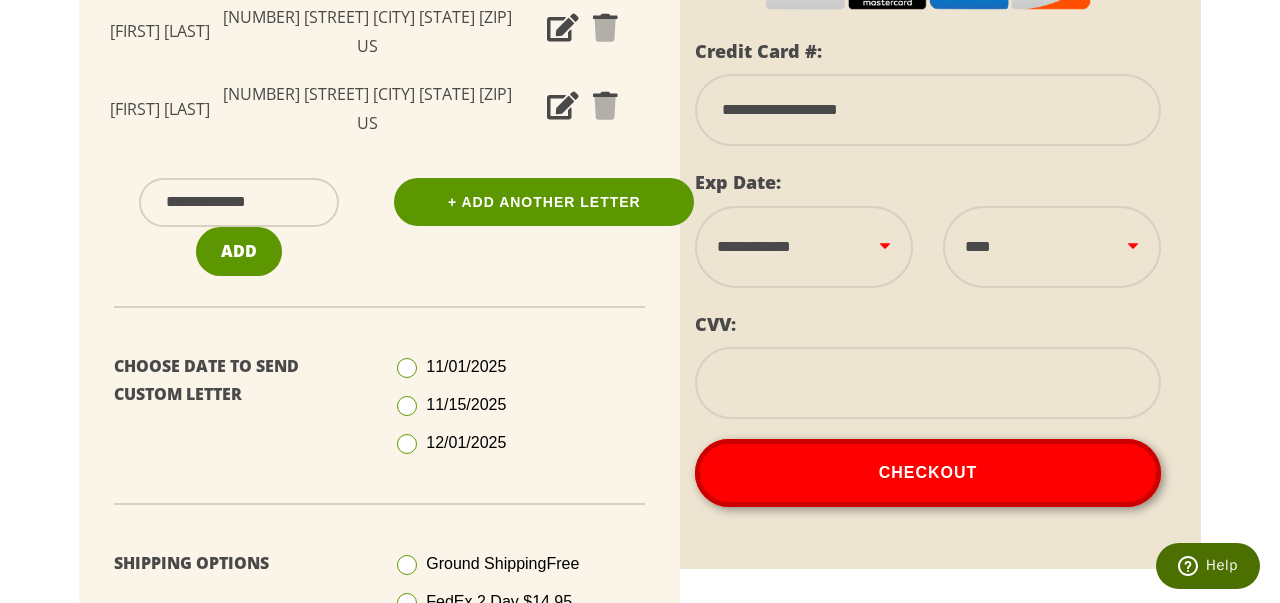 scroll, scrollTop: 517, scrollLeft: 0, axis: vertical 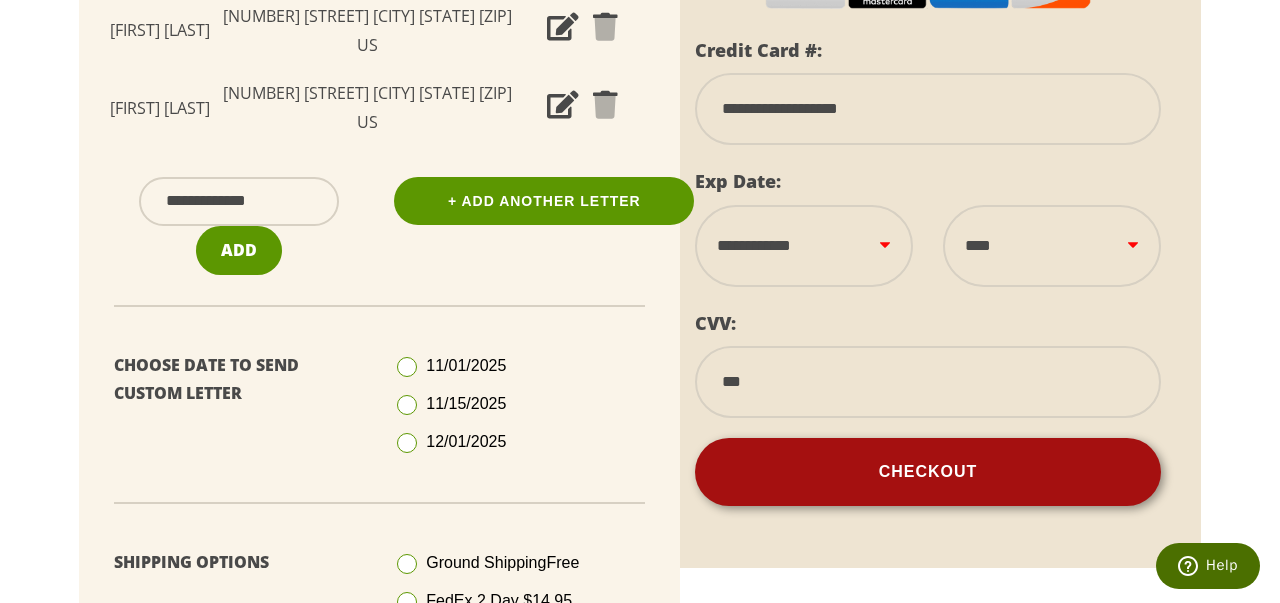 type on "***" 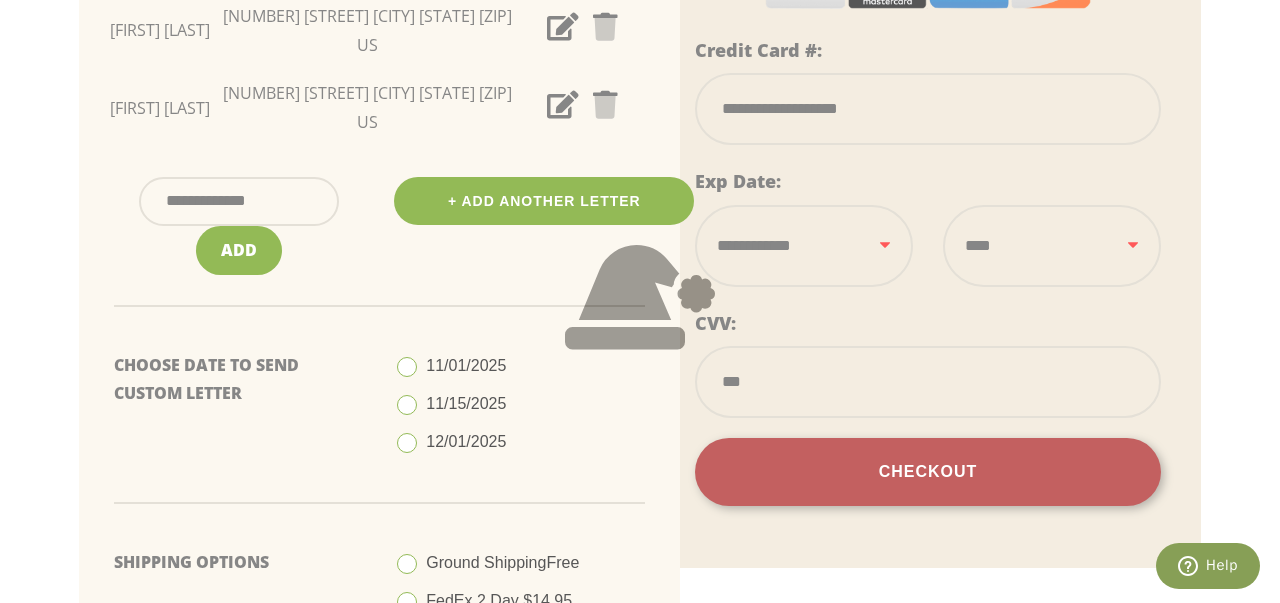 scroll, scrollTop: 551, scrollLeft: 0, axis: vertical 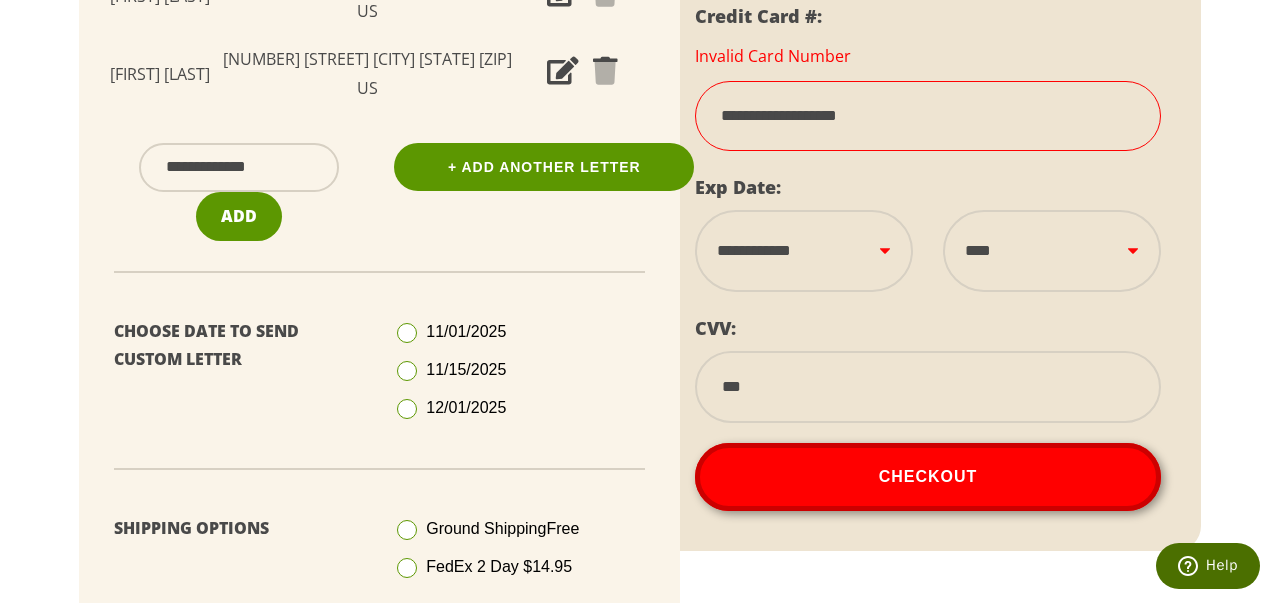 click on "**********" at bounding box center [928, 116] 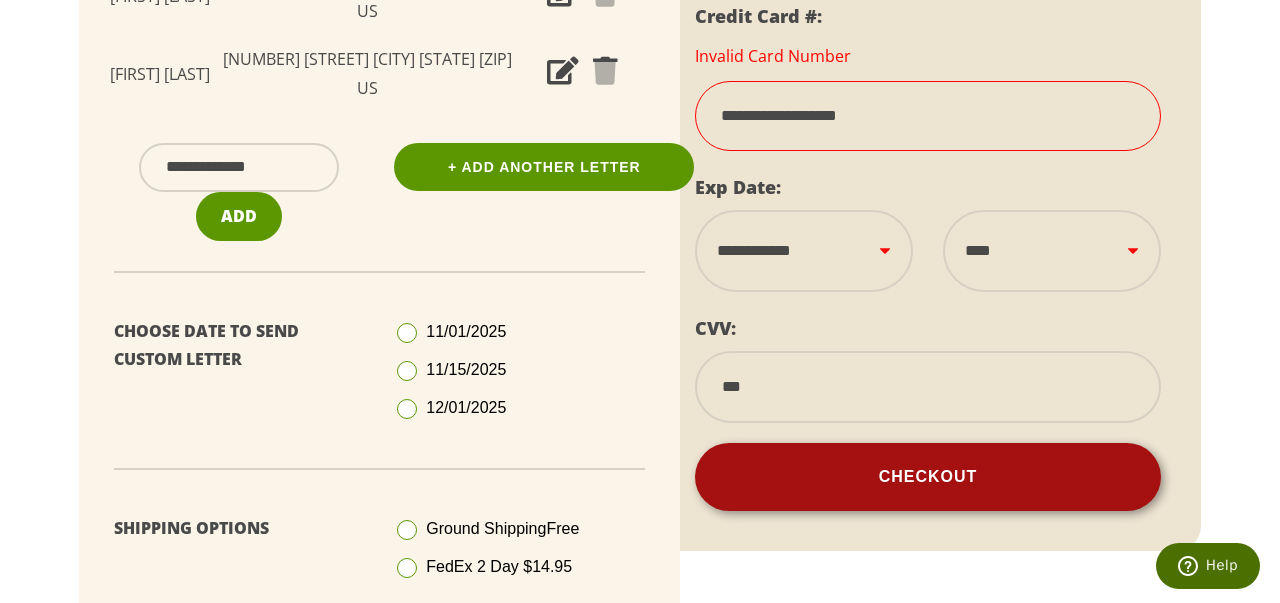 type on "**********" 